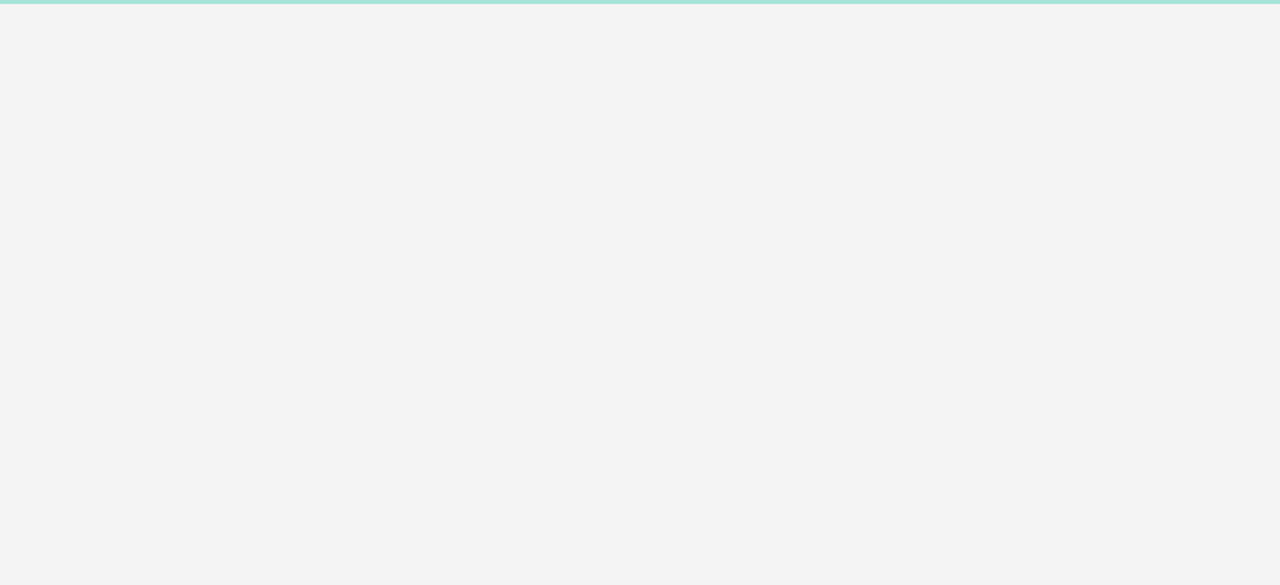scroll, scrollTop: 0, scrollLeft: 0, axis: both 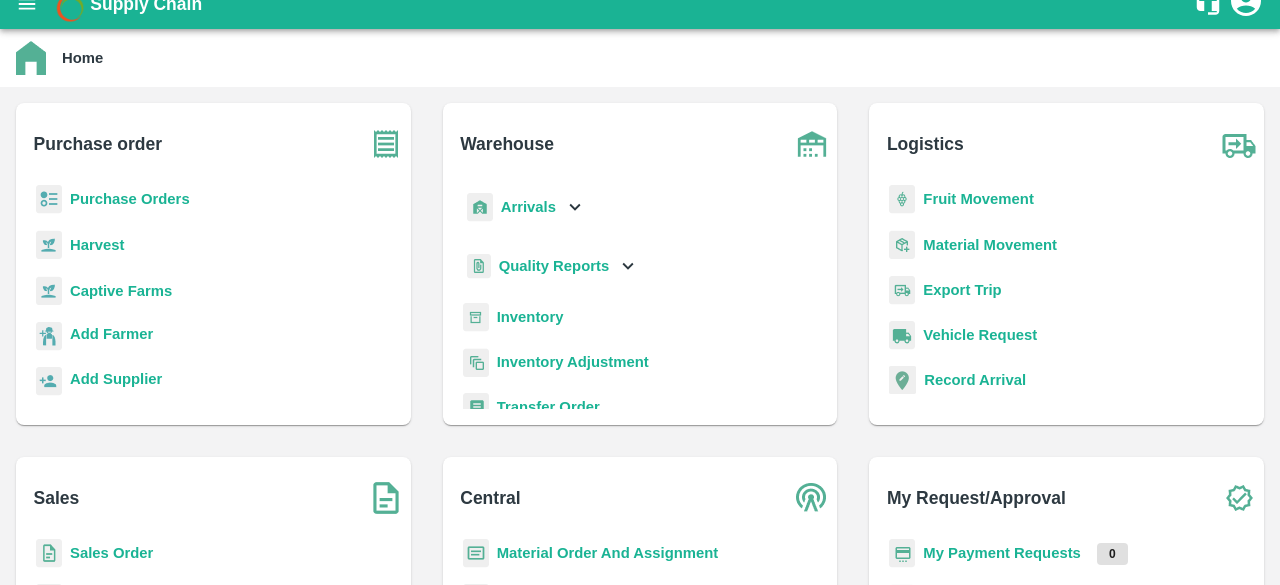 click on "Purchase Orders" at bounding box center [130, 199] 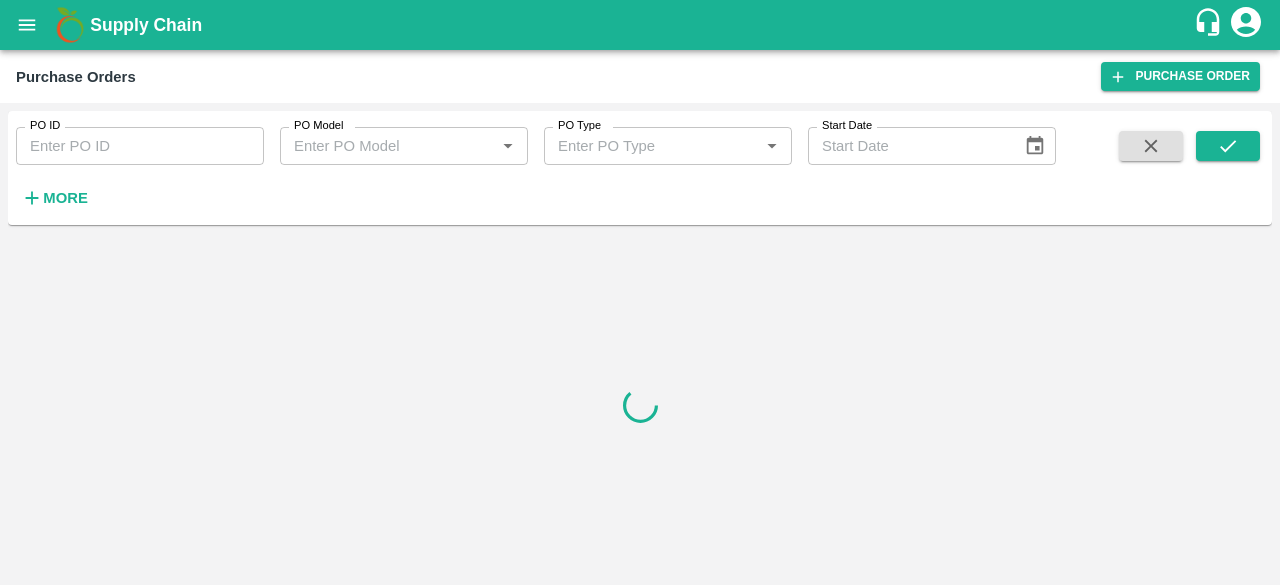 scroll, scrollTop: 0, scrollLeft: 0, axis: both 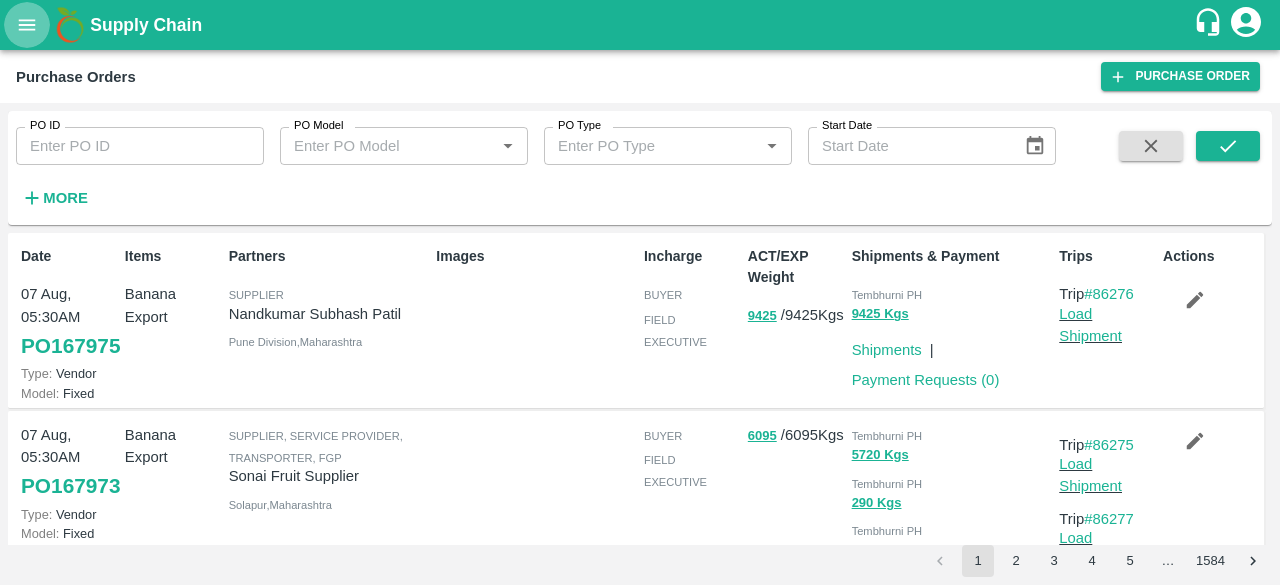 click 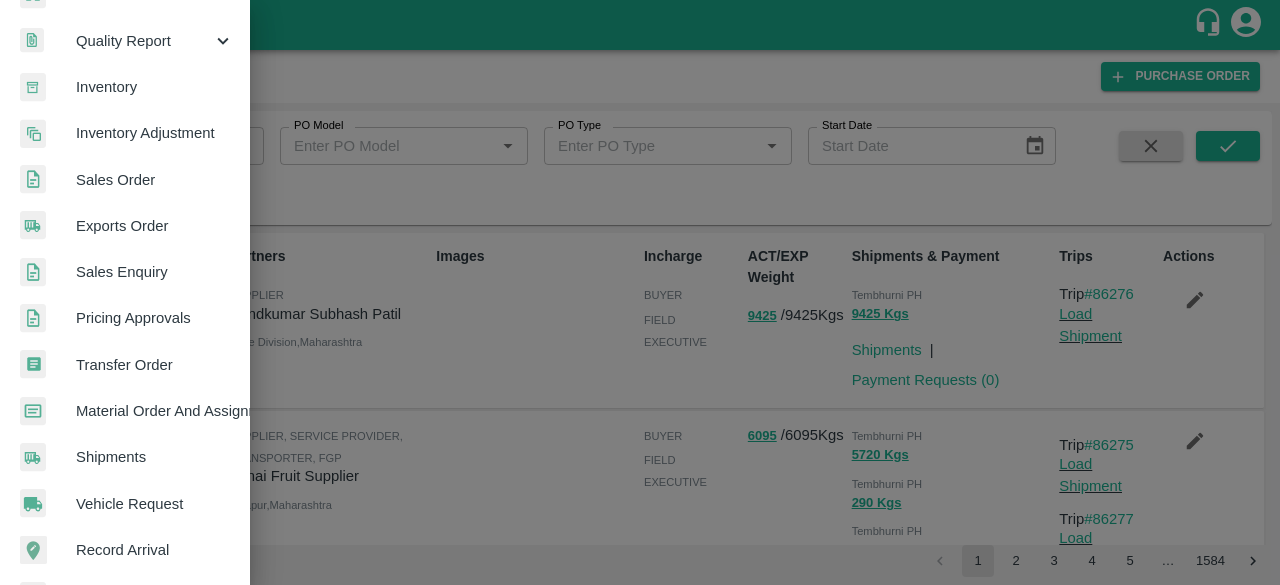 scroll, scrollTop: 318, scrollLeft: 0, axis: vertical 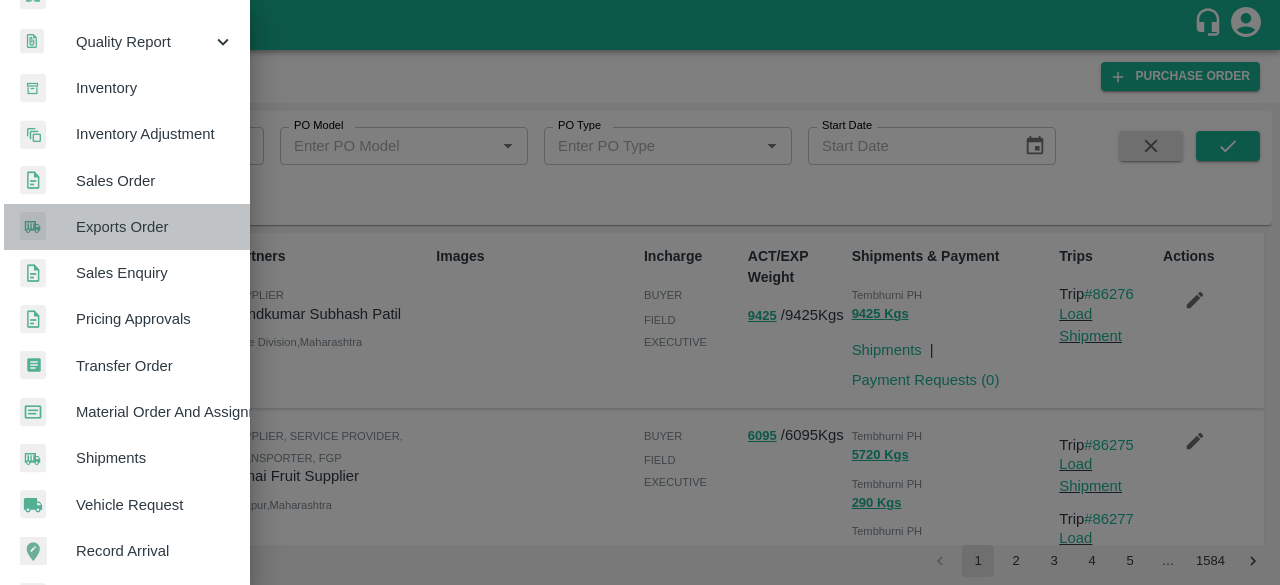 click on "Exports Order" at bounding box center [155, 227] 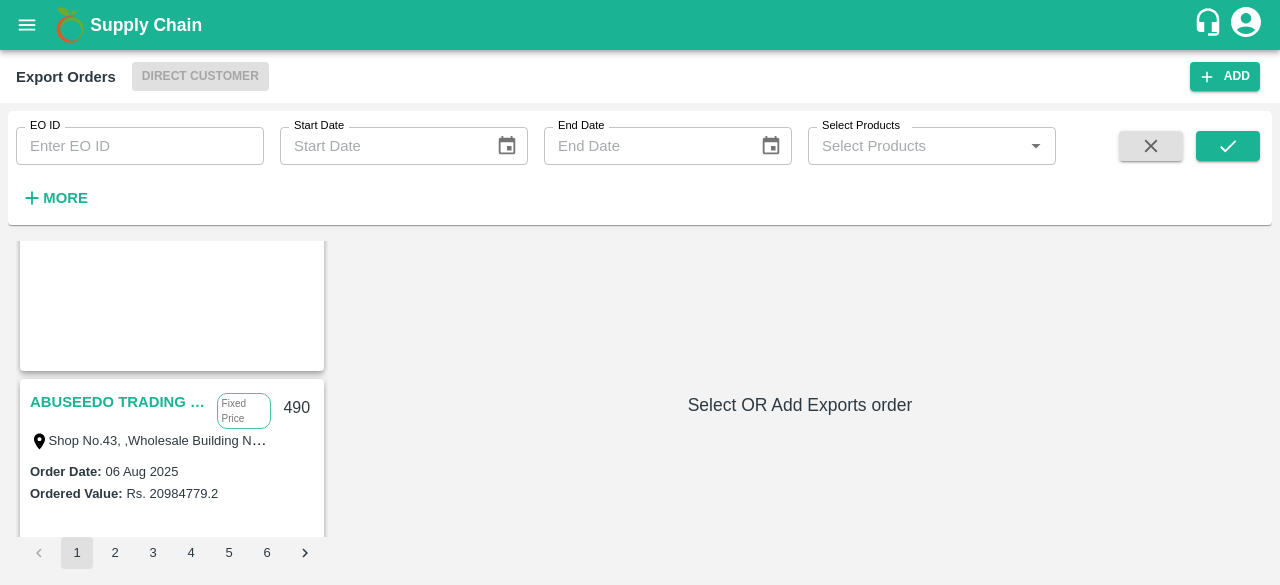 scroll, scrollTop: 0, scrollLeft: 0, axis: both 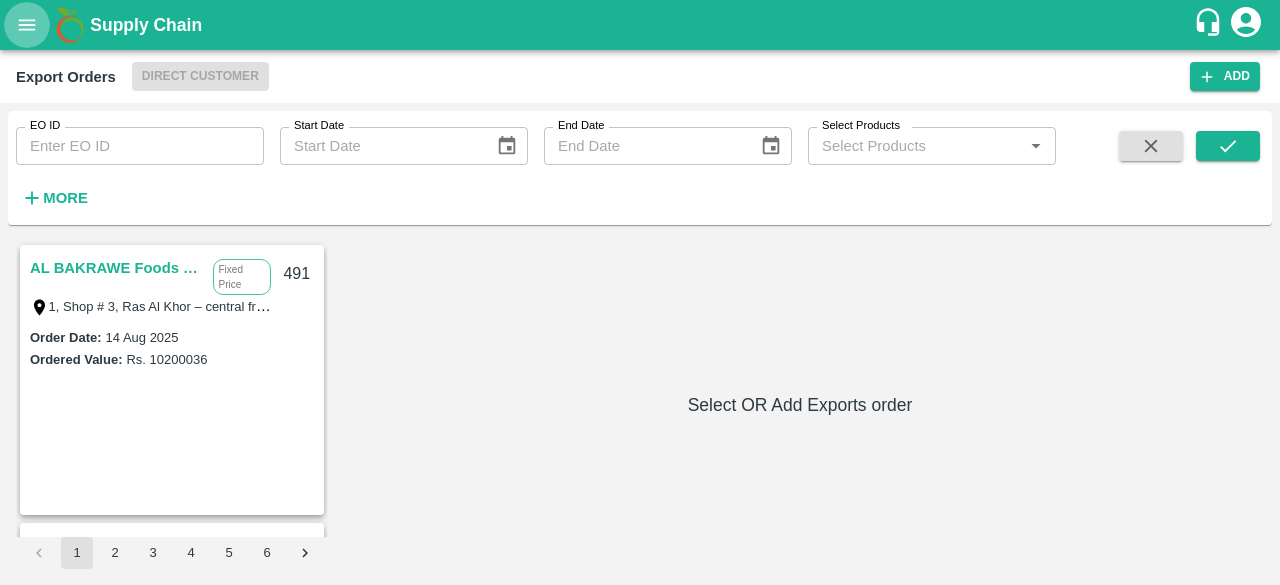 click 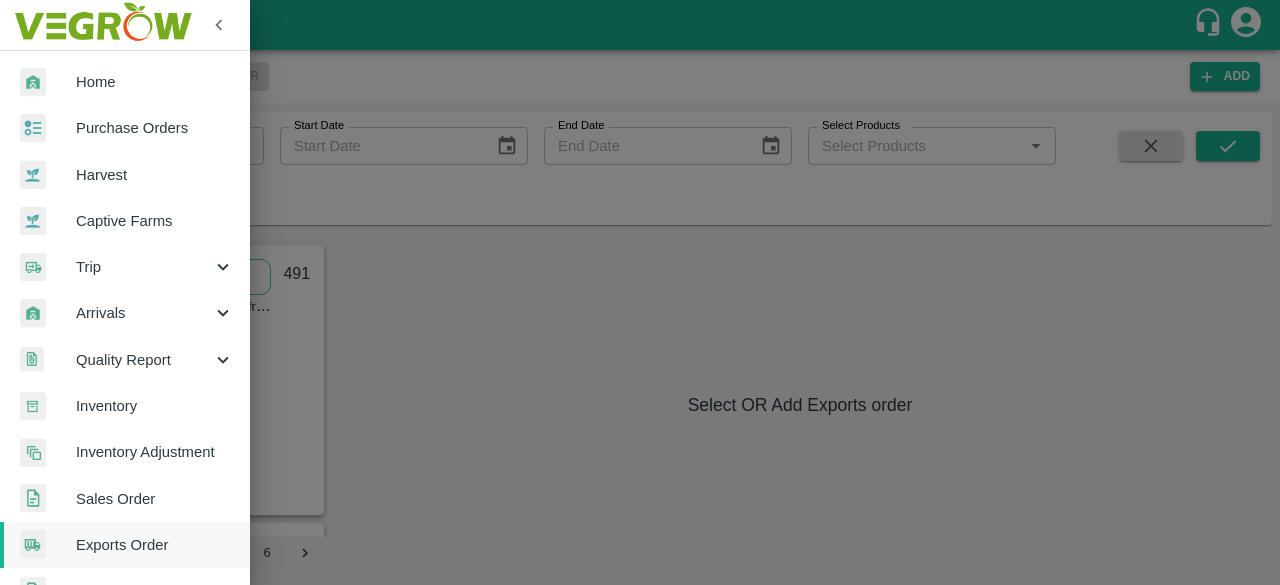 click on "Purchase Orders" at bounding box center [155, 128] 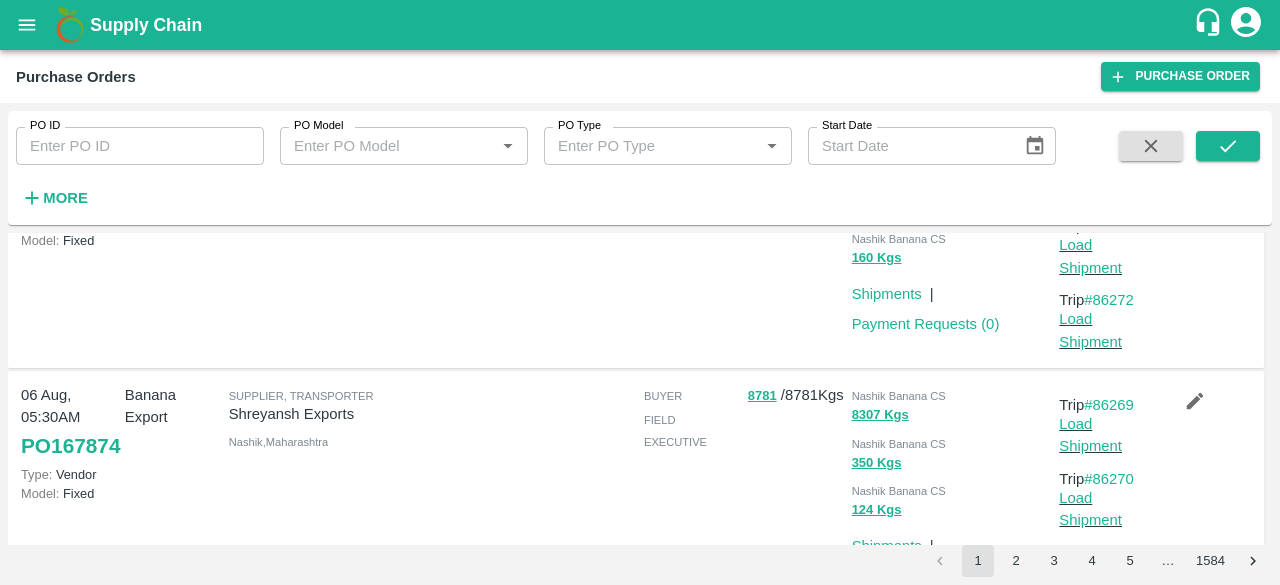 scroll, scrollTop: 546, scrollLeft: 0, axis: vertical 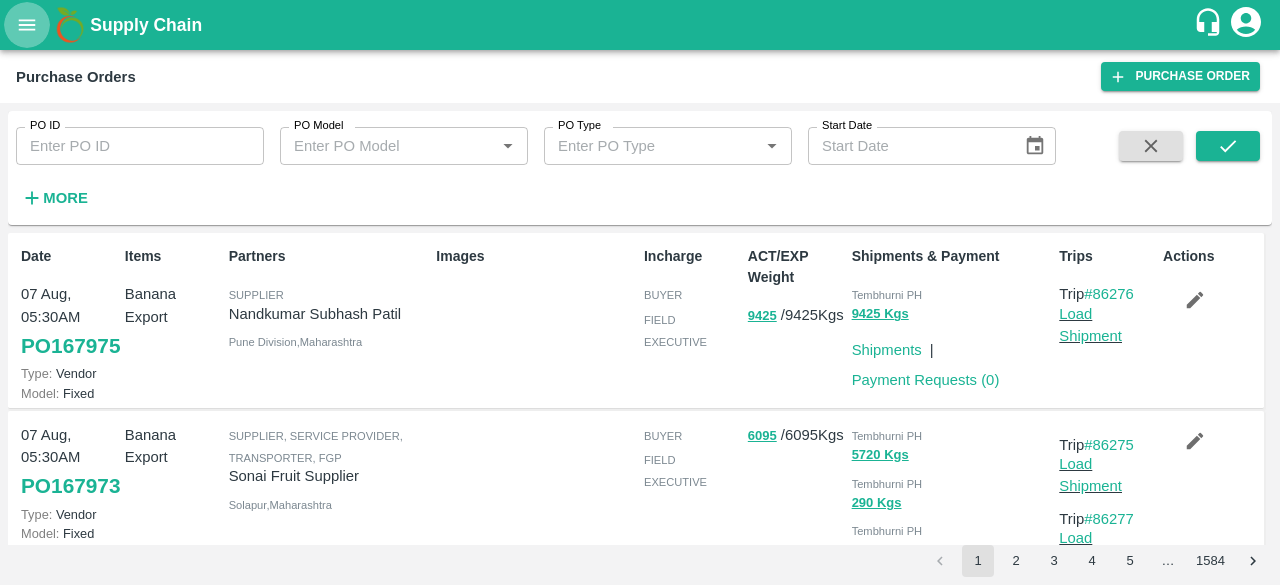 click 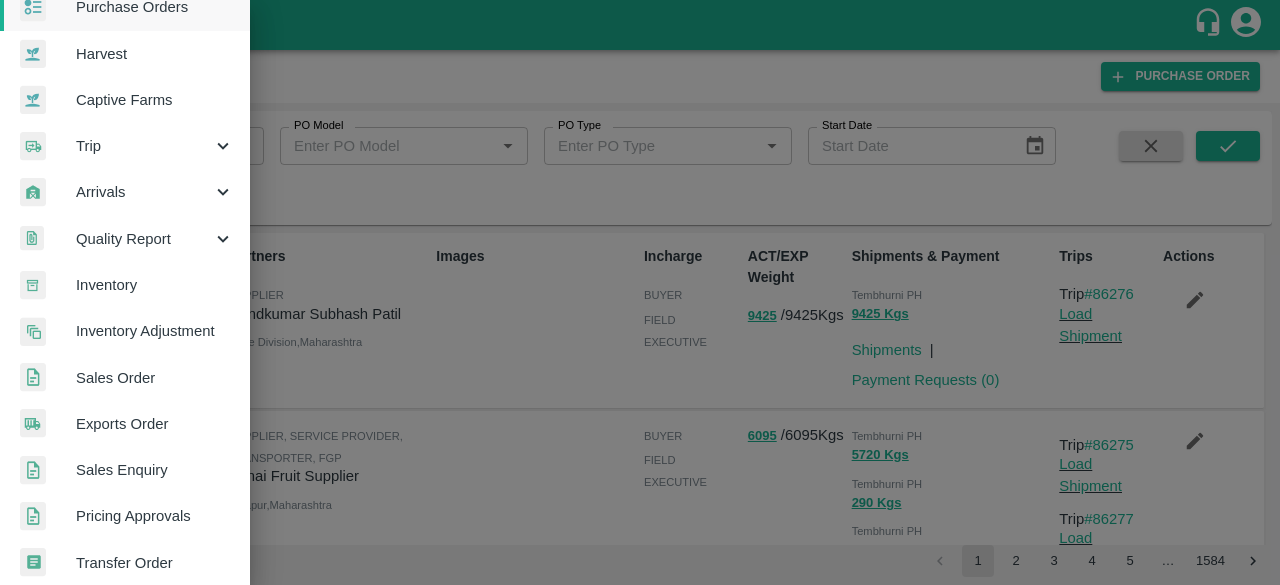 scroll, scrollTop: 138, scrollLeft: 0, axis: vertical 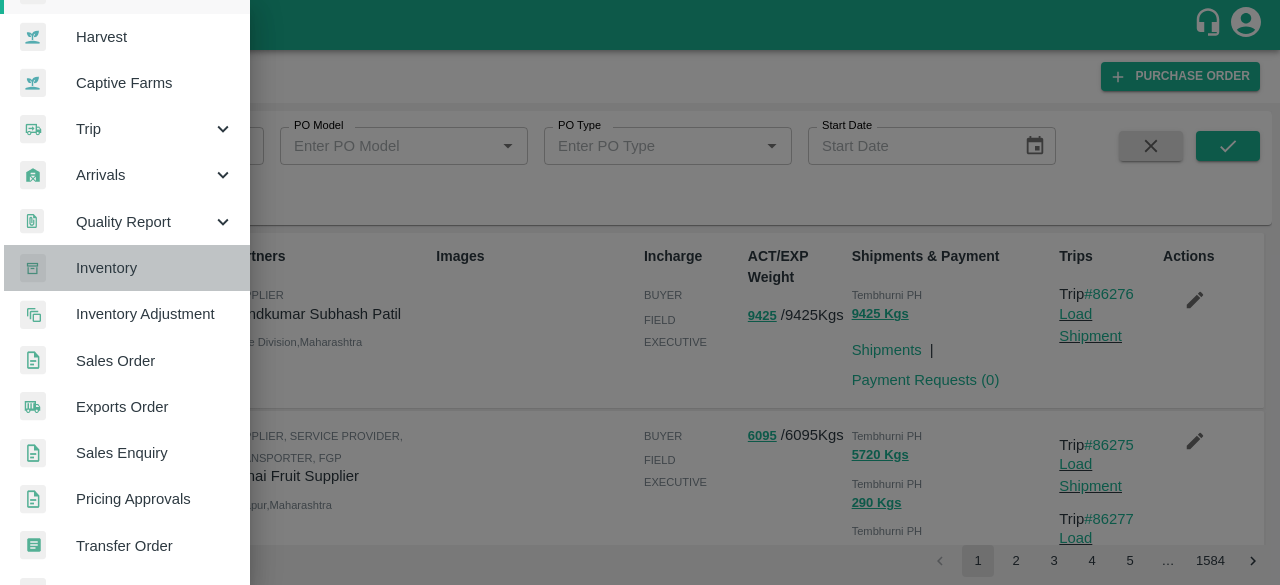 click on "Inventory" at bounding box center (125, 268) 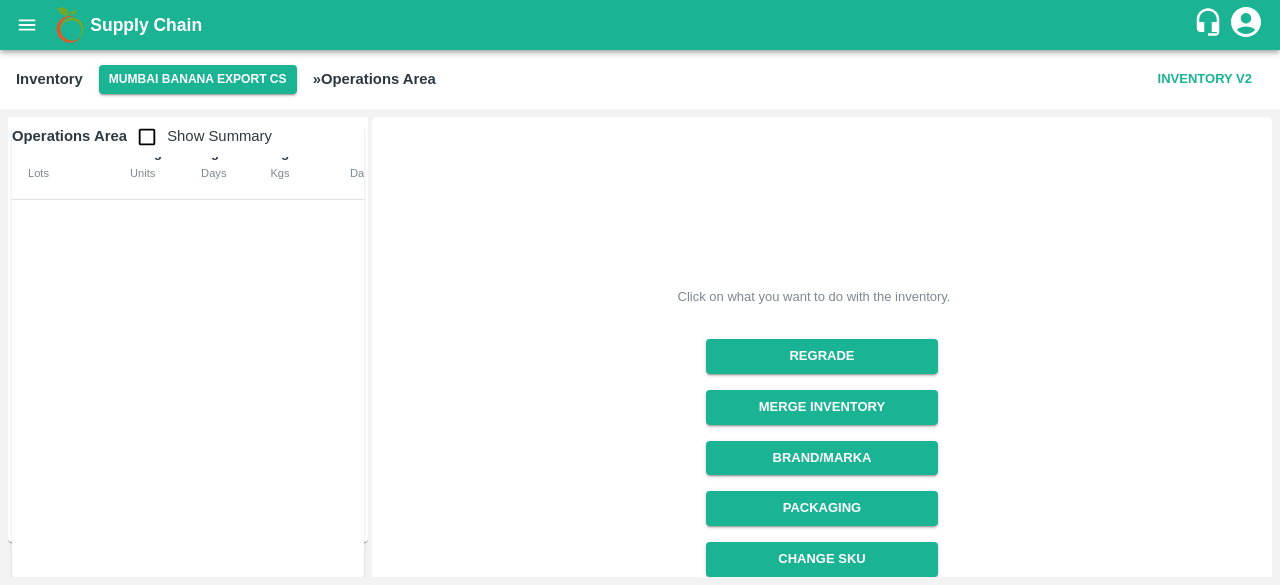 scroll, scrollTop: 0, scrollLeft: 0, axis: both 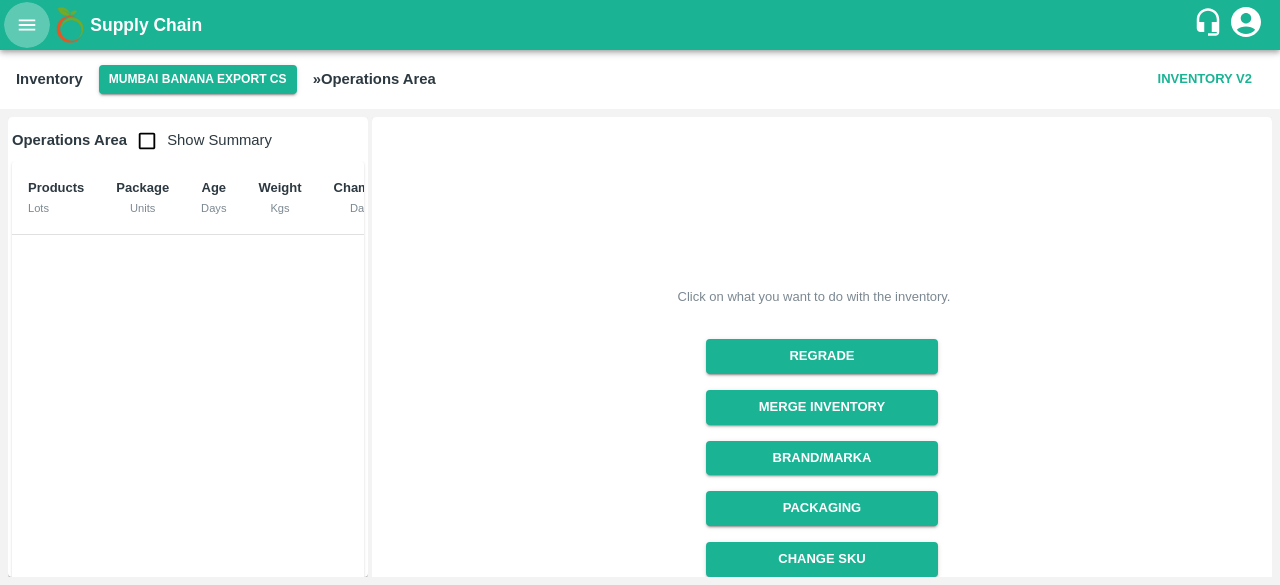 click 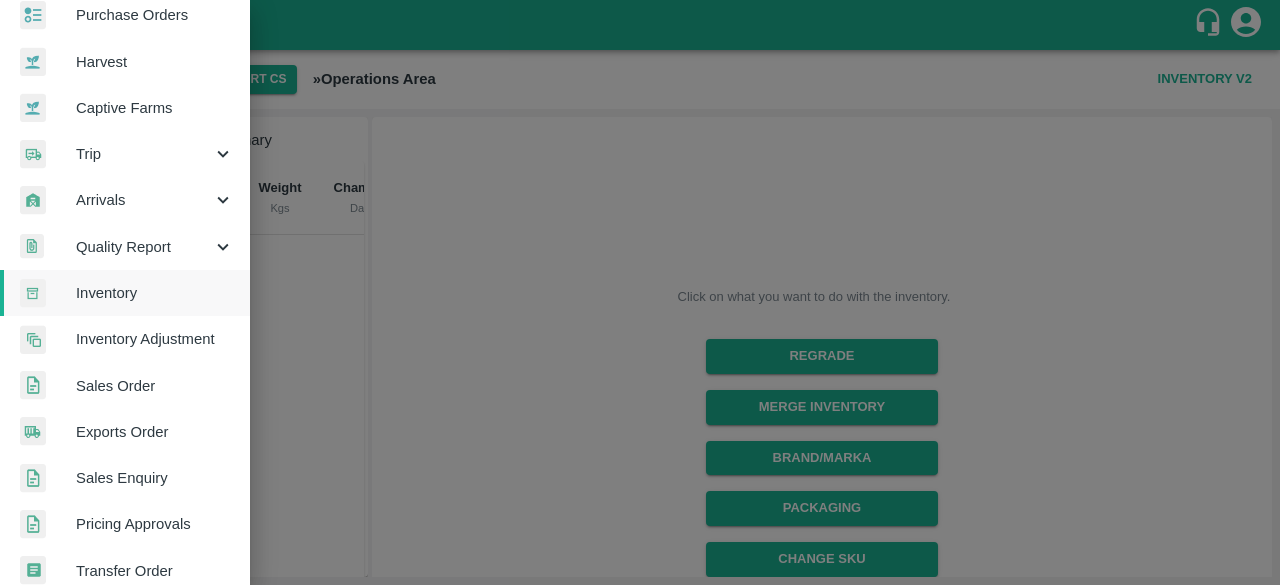 scroll, scrollTop: 116, scrollLeft: 0, axis: vertical 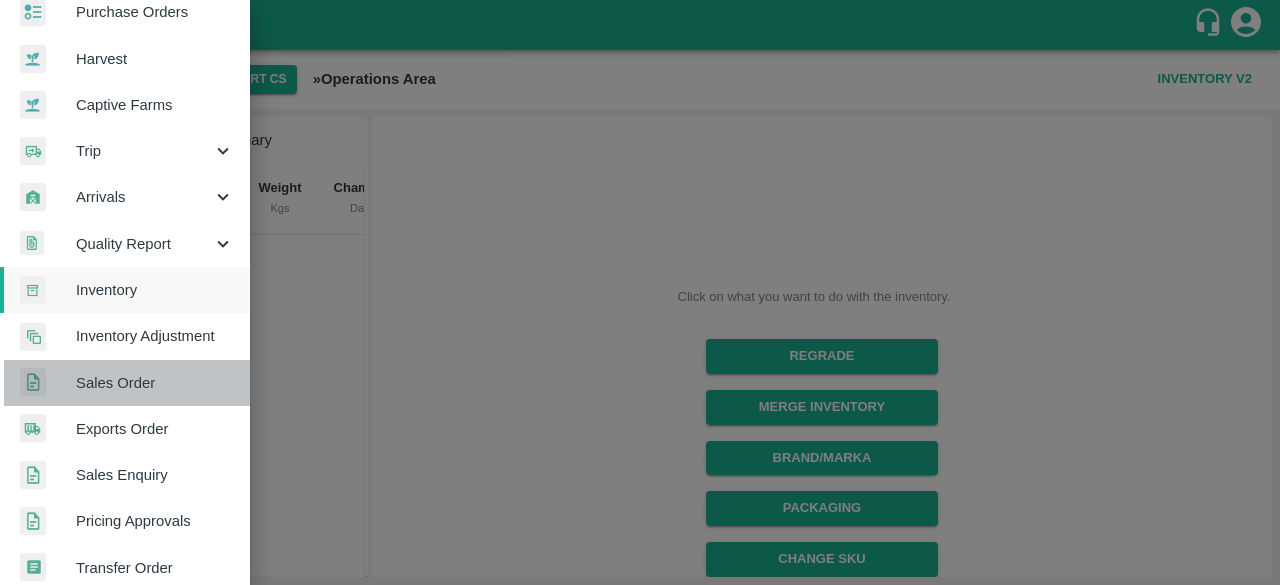 click on "Sales Order" at bounding box center [155, 383] 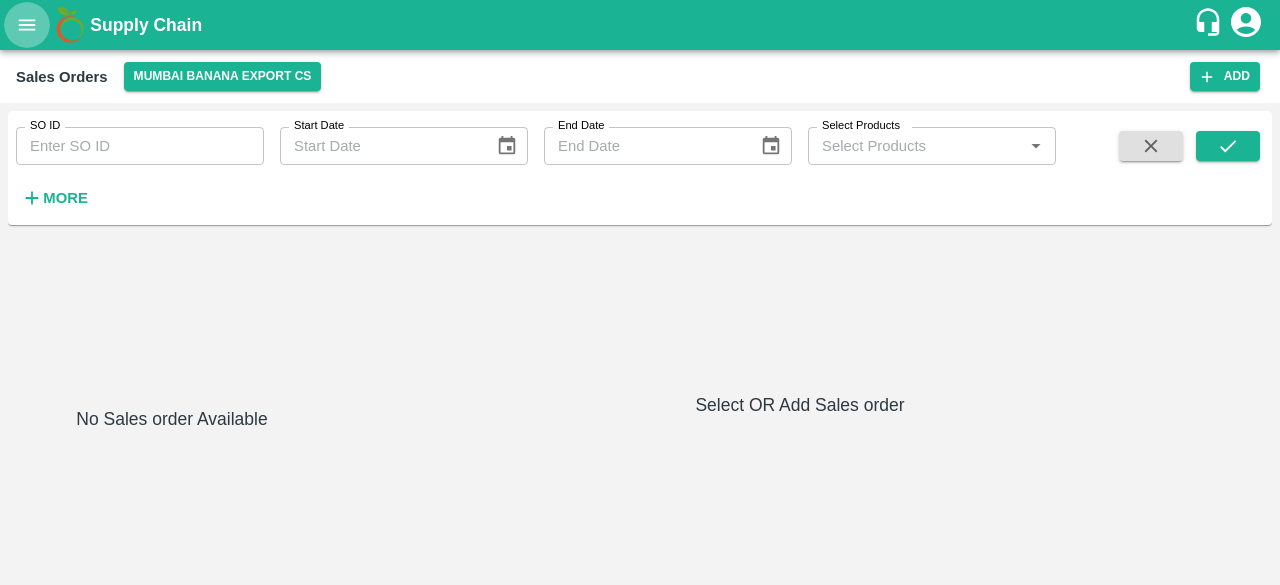 click 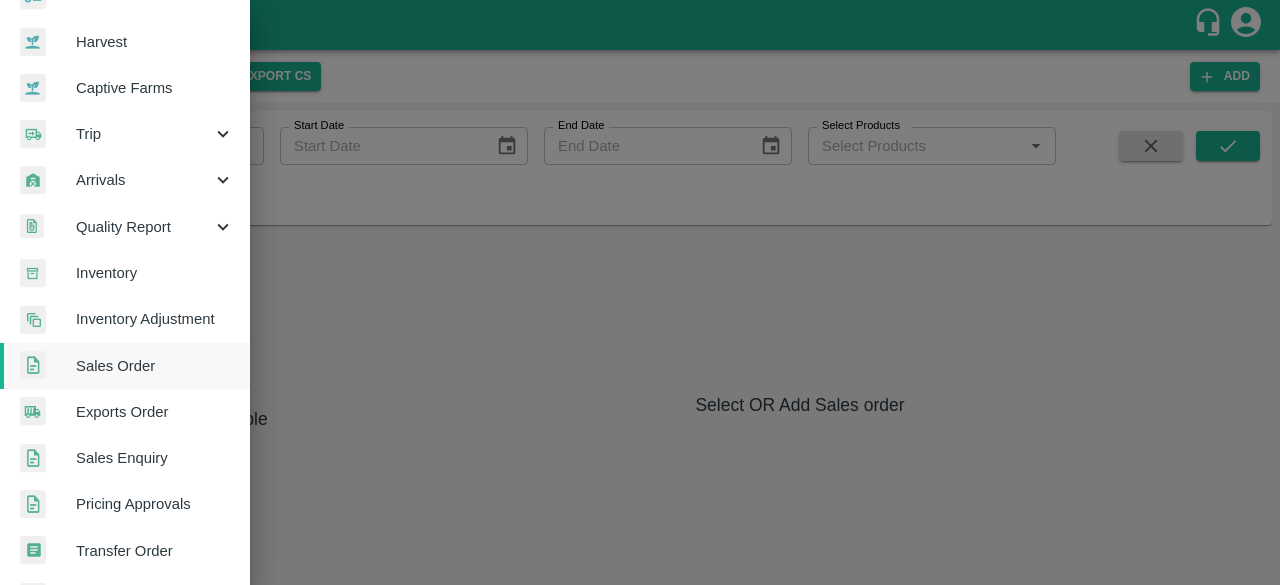 scroll, scrollTop: 145, scrollLeft: 0, axis: vertical 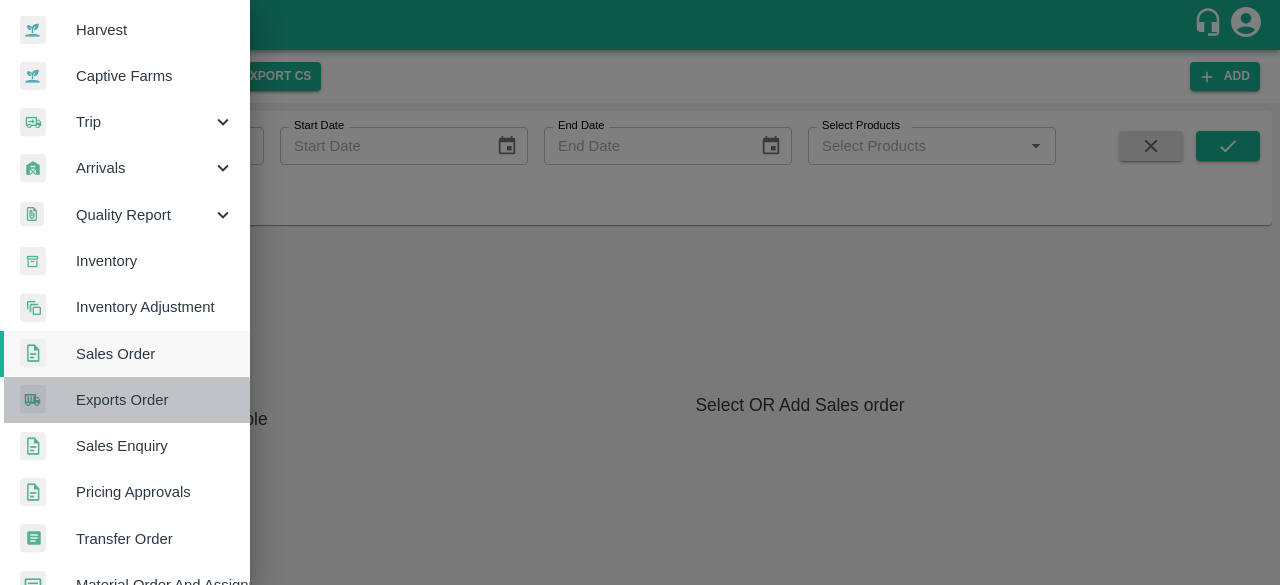 click on "Exports Order" at bounding box center [155, 400] 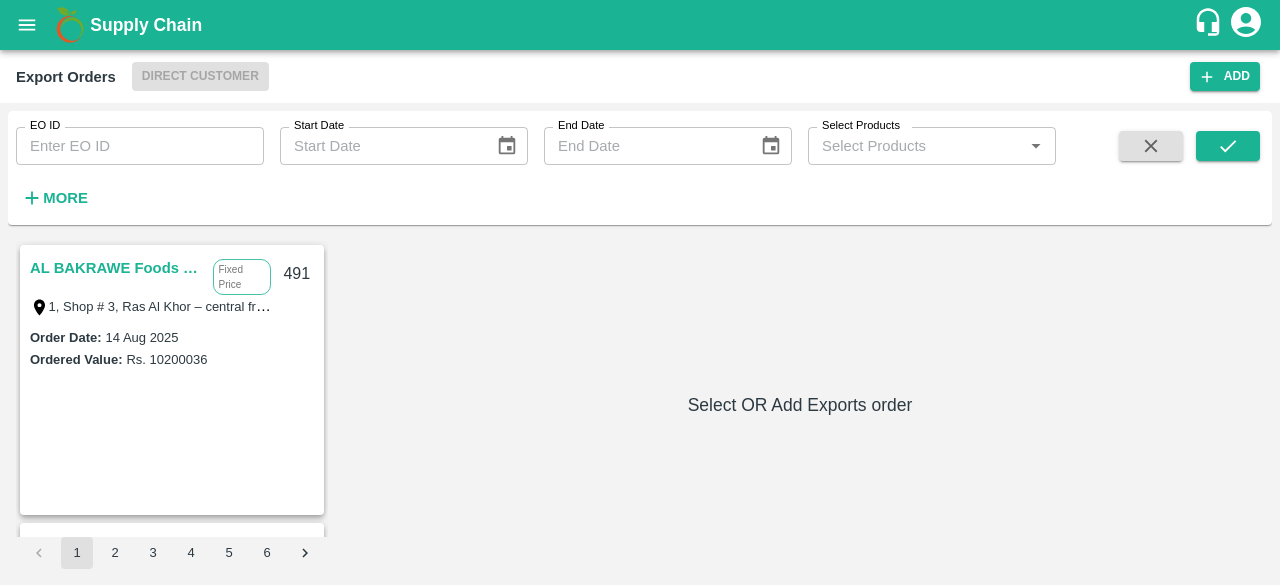 click on "AL BAKRAWE Foods FZE" at bounding box center [116, 268] 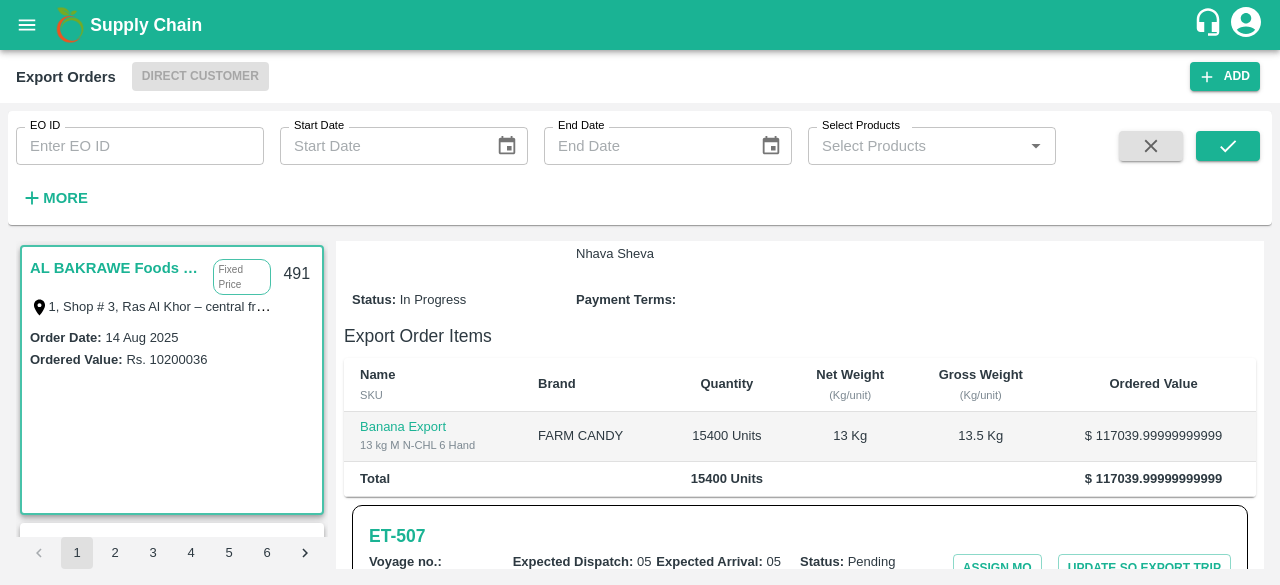 scroll, scrollTop: 294, scrollLeft: 0, axis: vertical 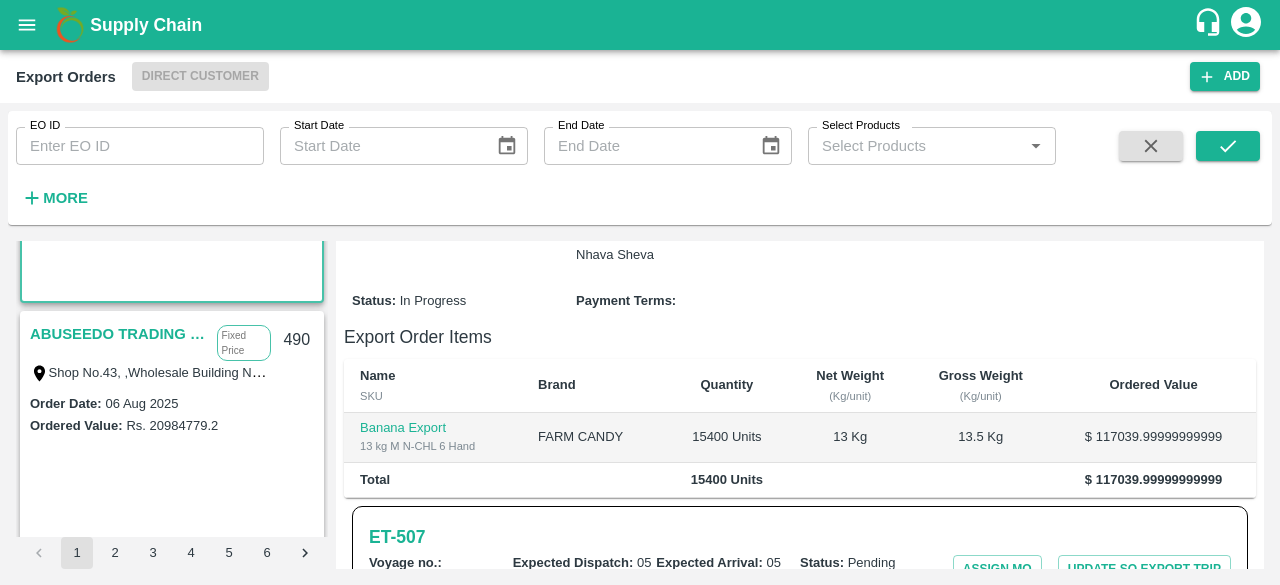 click on "ABUSEEDO TRADING L.L.C" at bounding box center [118, 334] 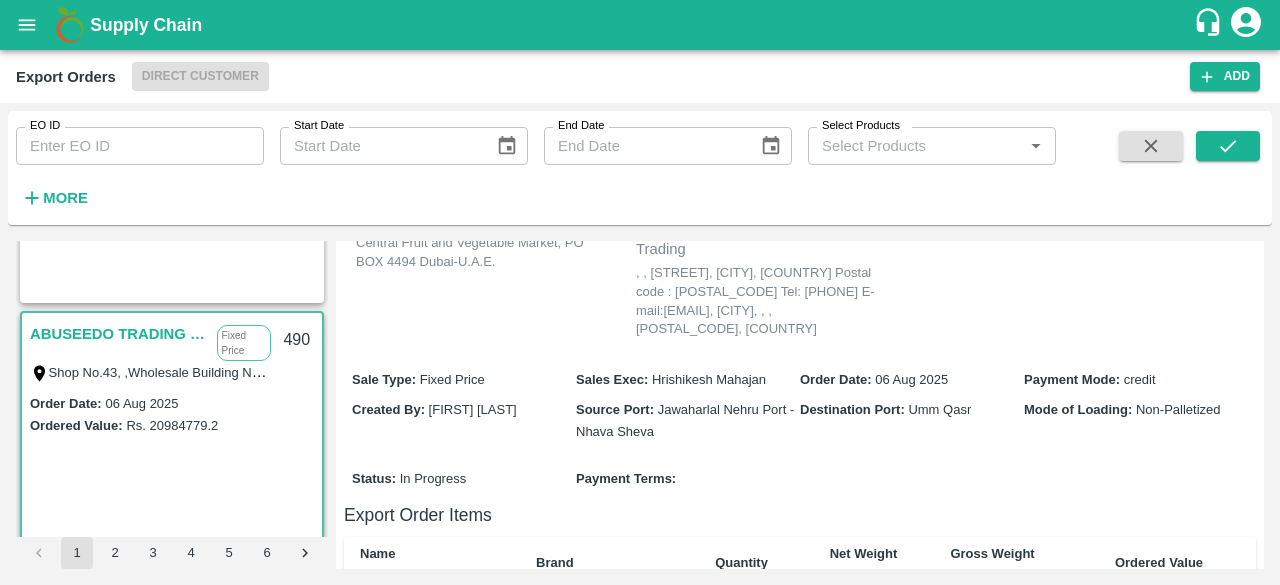 scroll, scrollTop: 172, scrollLeft: 0, axis: vertical 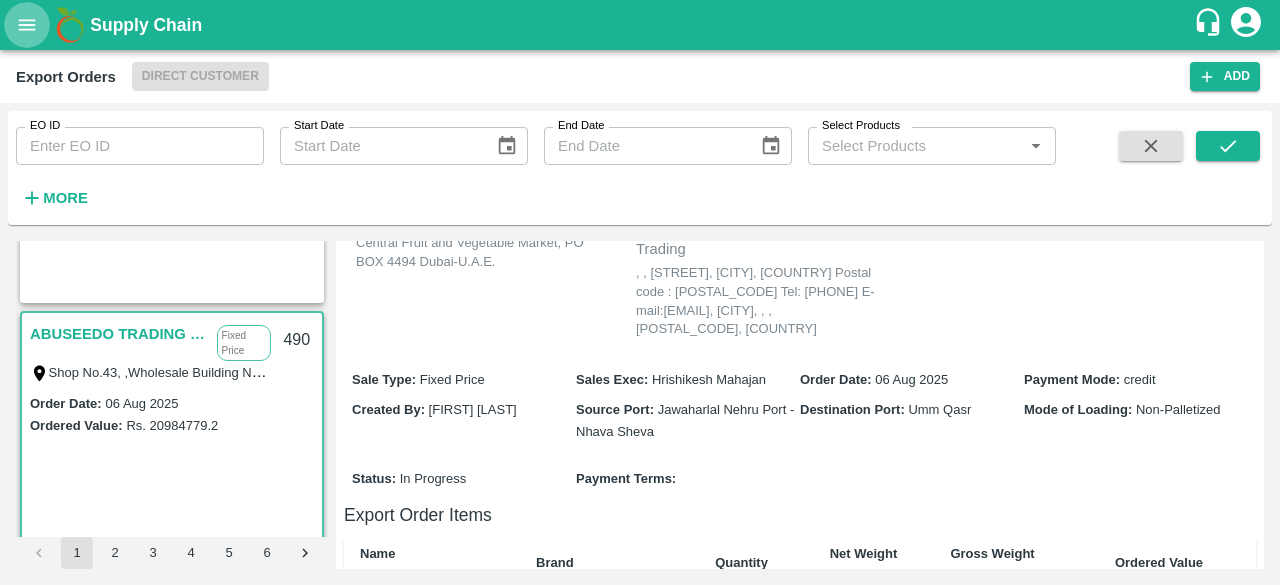 click at bounding box center (27, 25) 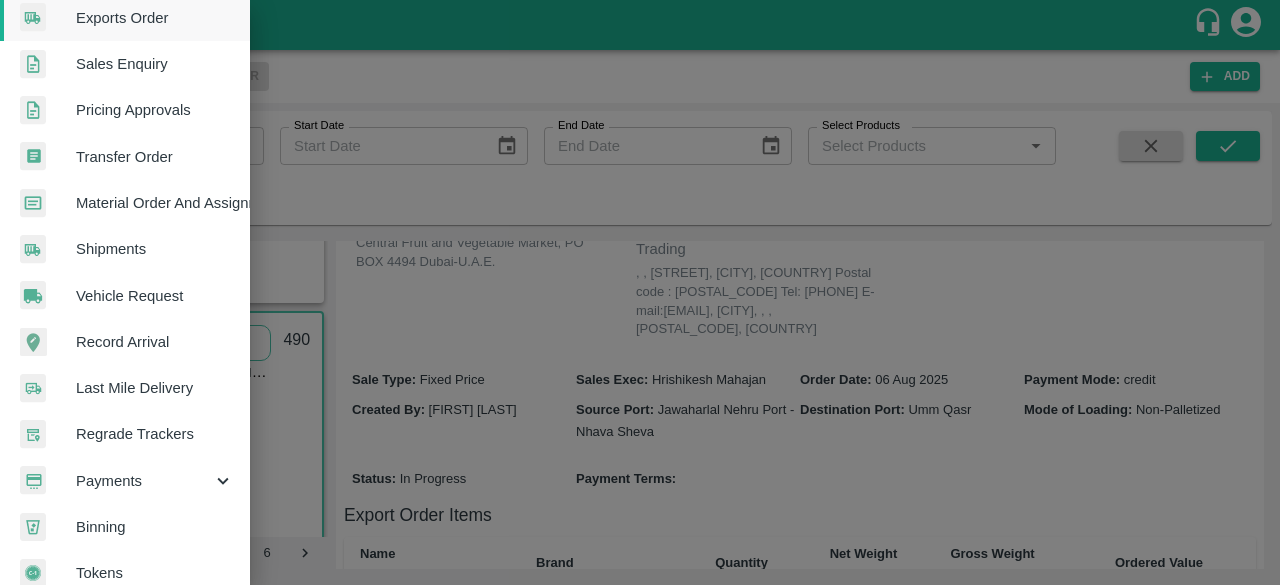 scroll, scrollTop: 554, scrollLeft: 0, axis: vertical 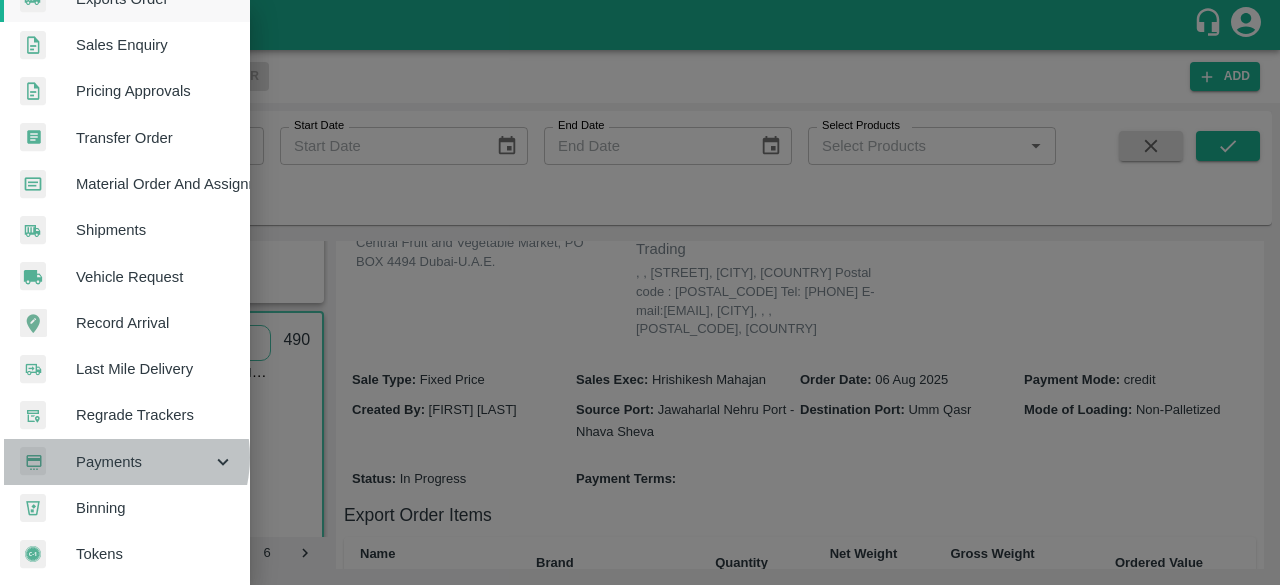 click on "Payments" at bounding box center (144, 462) 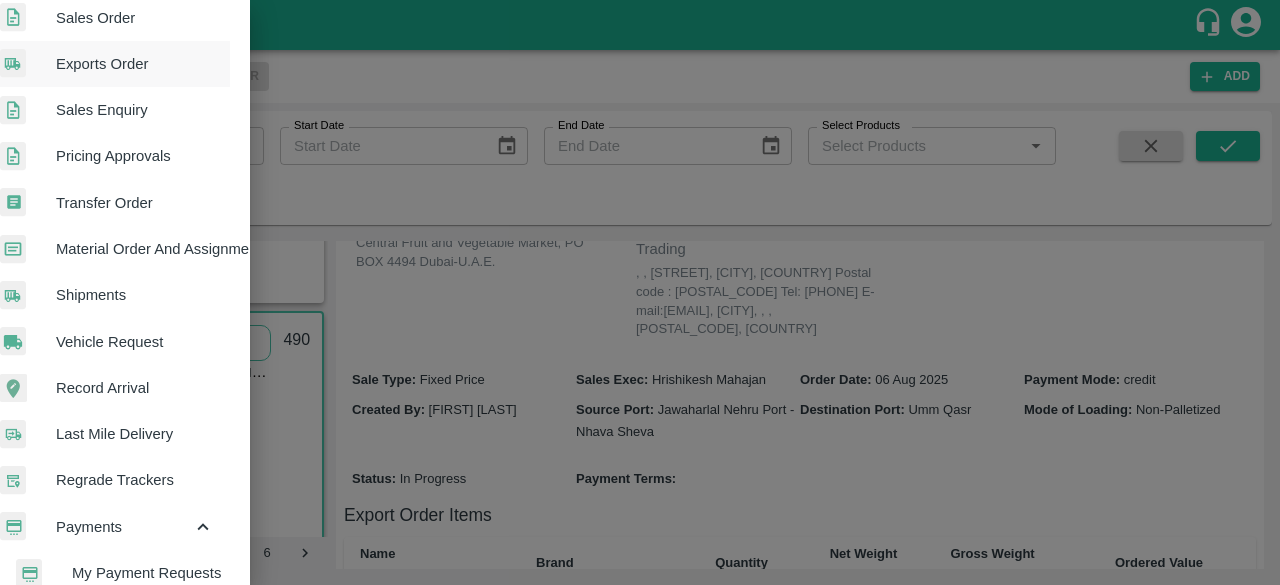 scroll, scrollTop: 481, scrollLeft: 0, axis: vertical 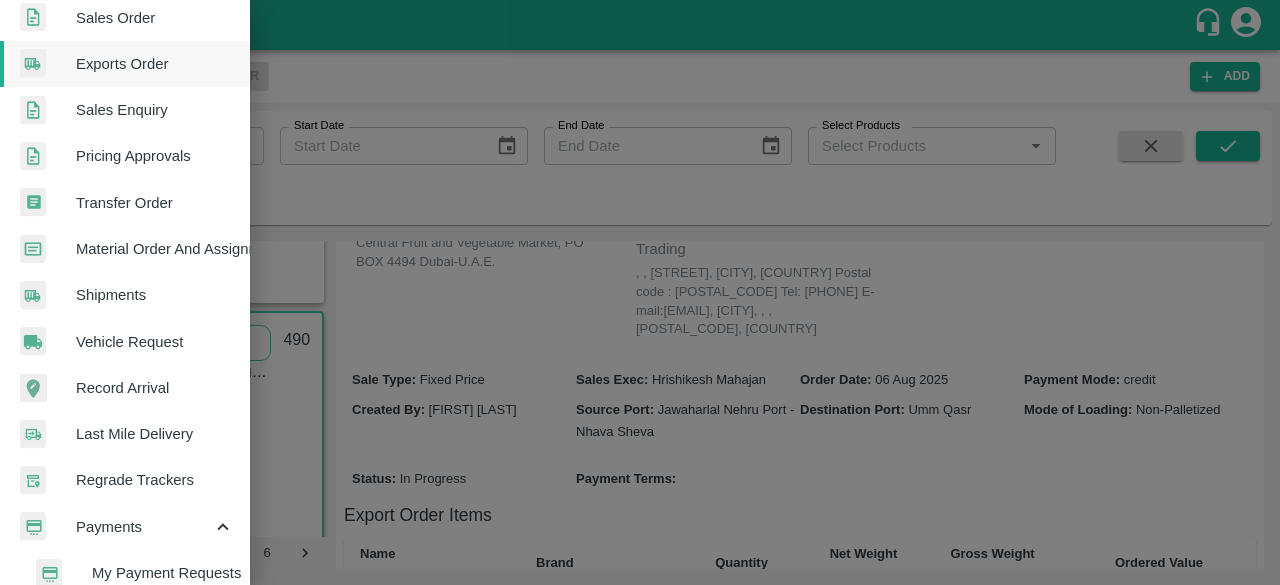 click on "Material Order And Assignment" at bounding box center [155, 249] 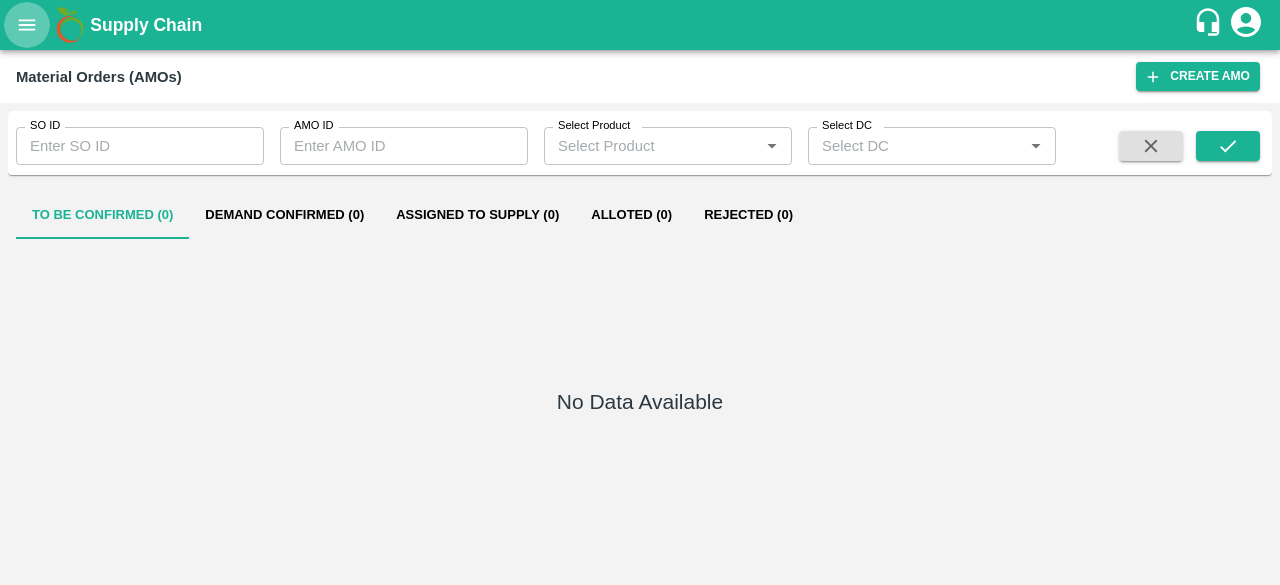 click at bounding box center [27, 25] 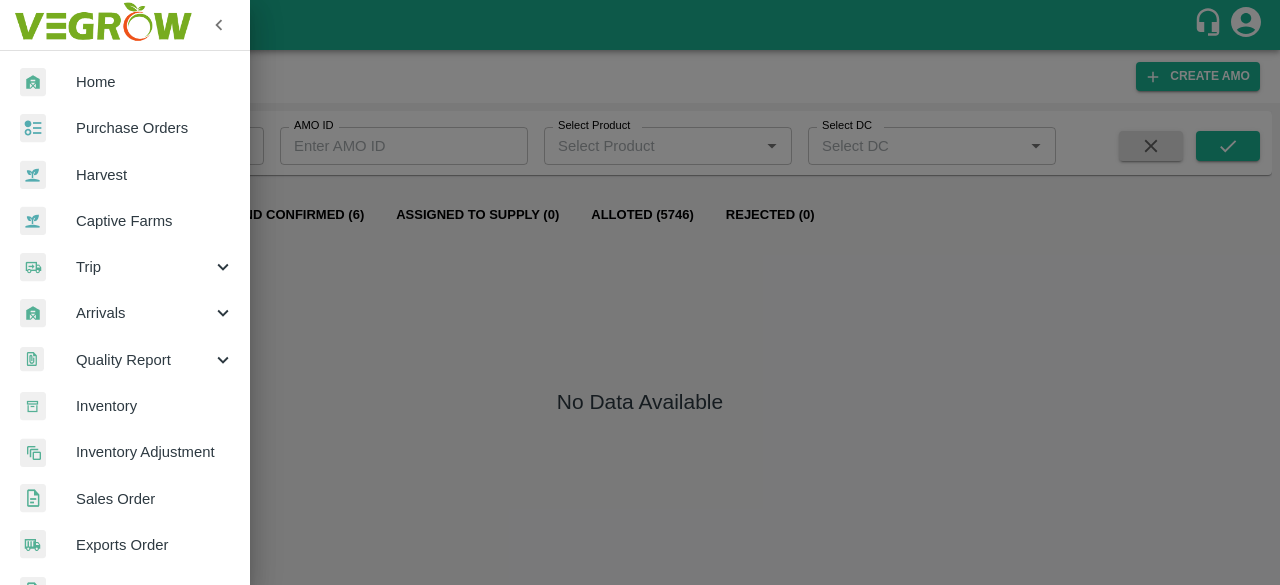click on "Inventory" at bounding box center (155, 406) 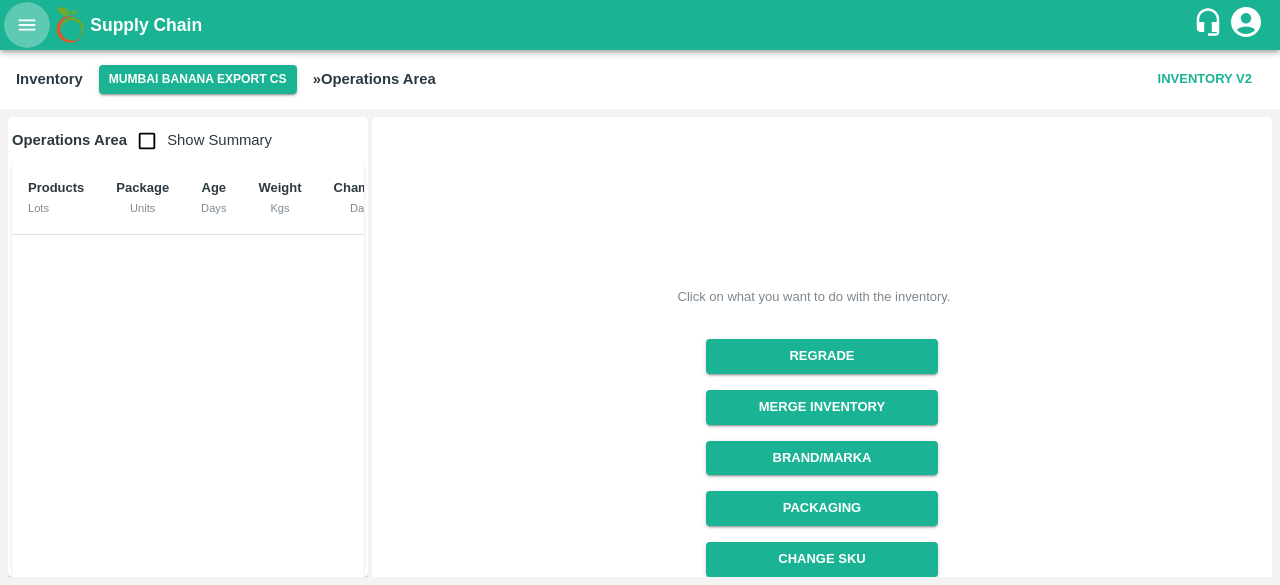 click 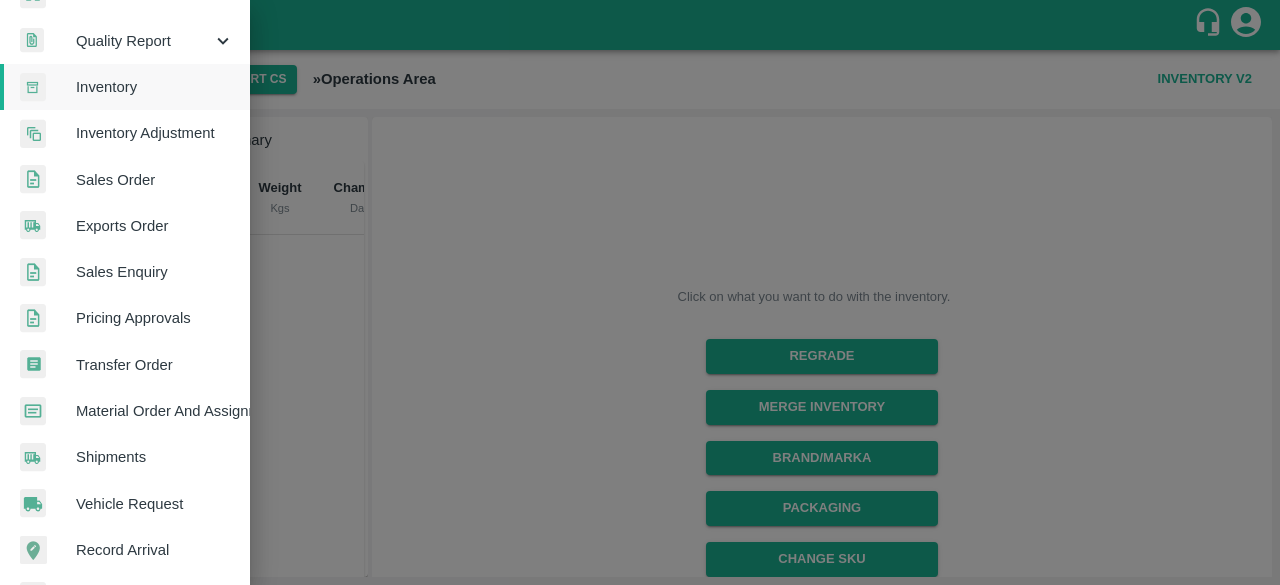 scroll, scrollTop: 320, scrollLeft: 0, axis: vertical 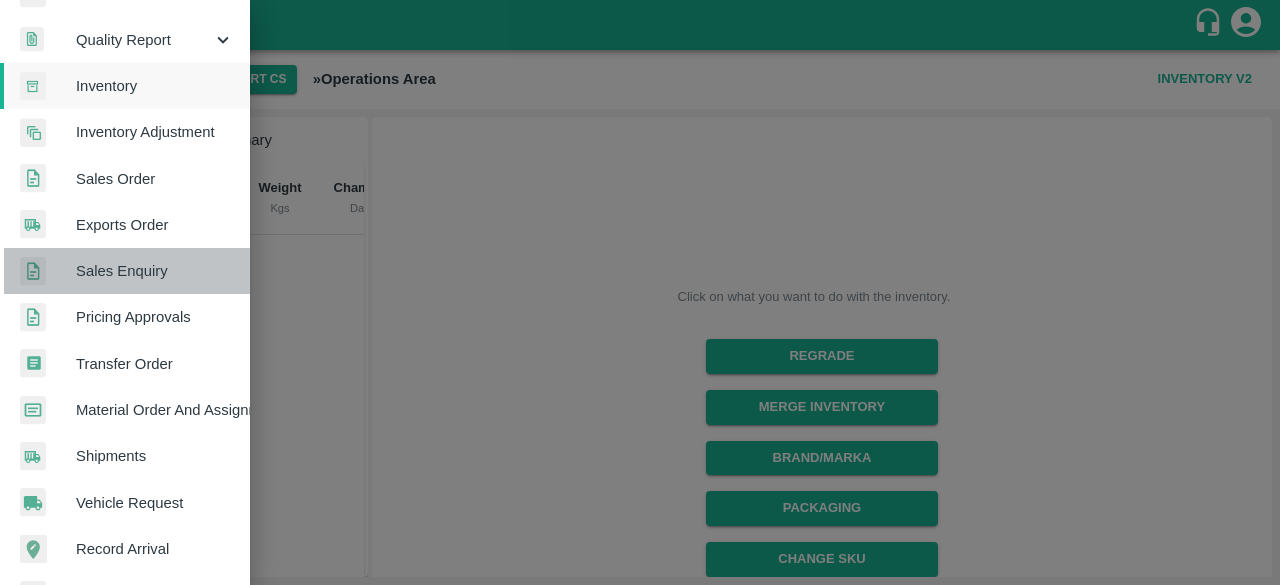 click on "Sales Enquiry" at bounding box center [155, 271] 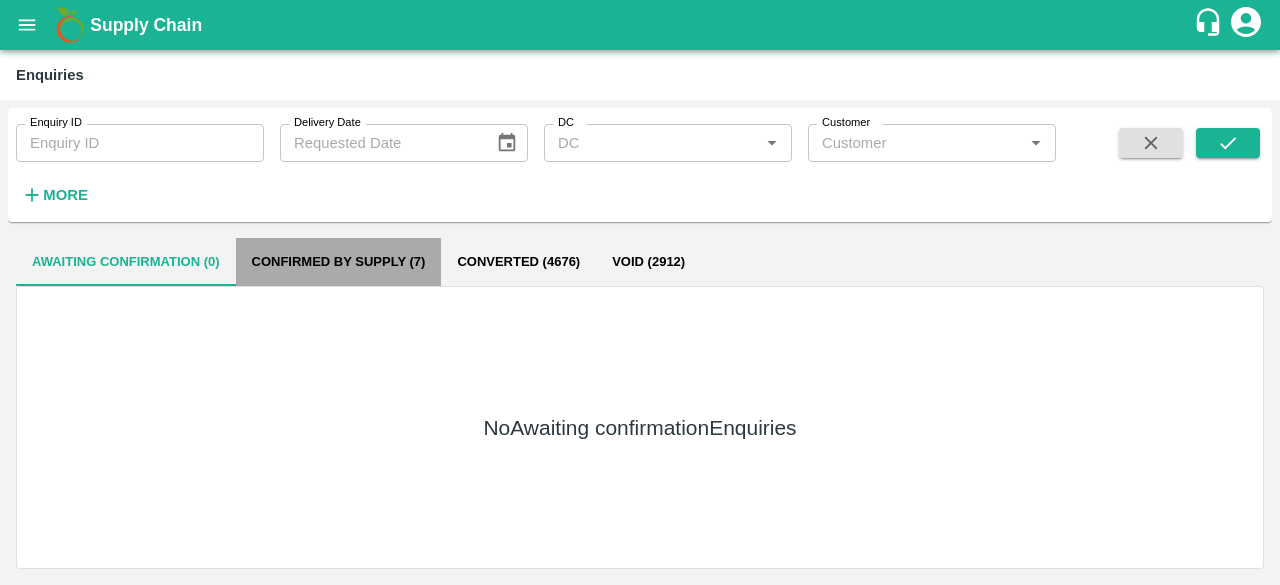 click on "Confirmed by supply (7)" at bounding box center [339, 262] 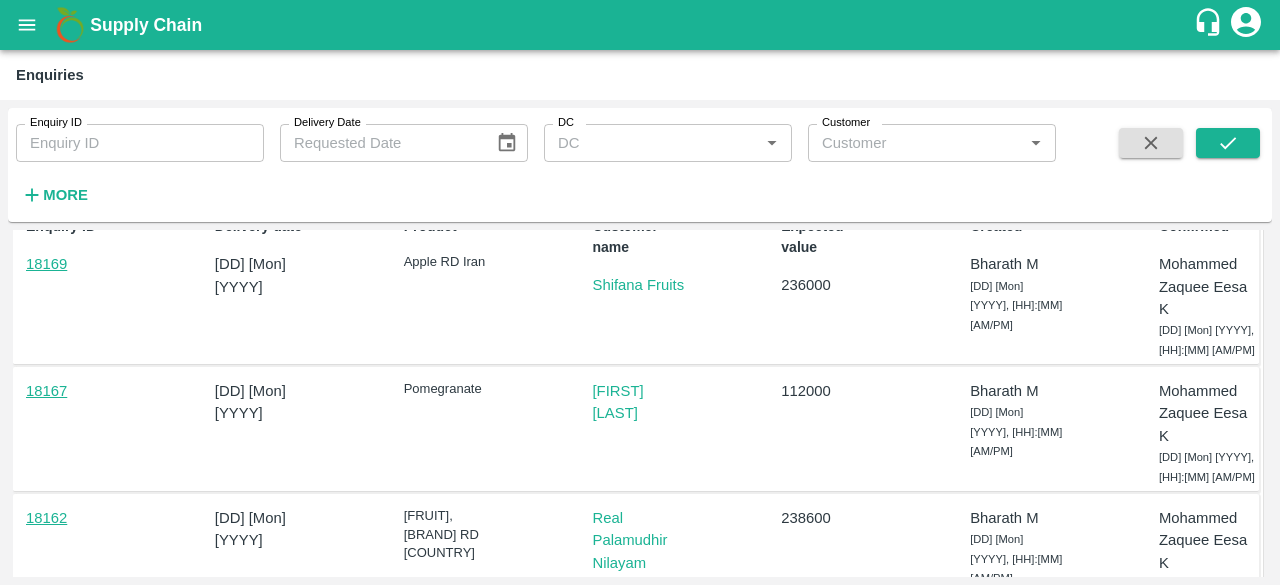 scroll, scrollTop: 0, scrollLeft: 0, axis: both 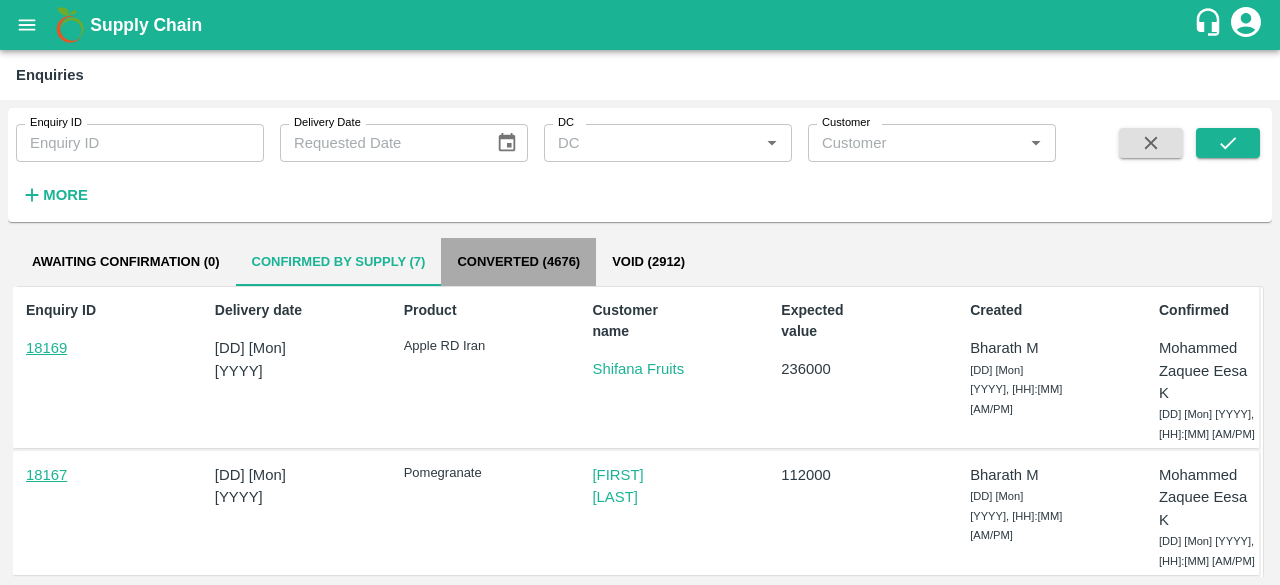 click on "Converted (4676)" at bounding box center (518, 262) 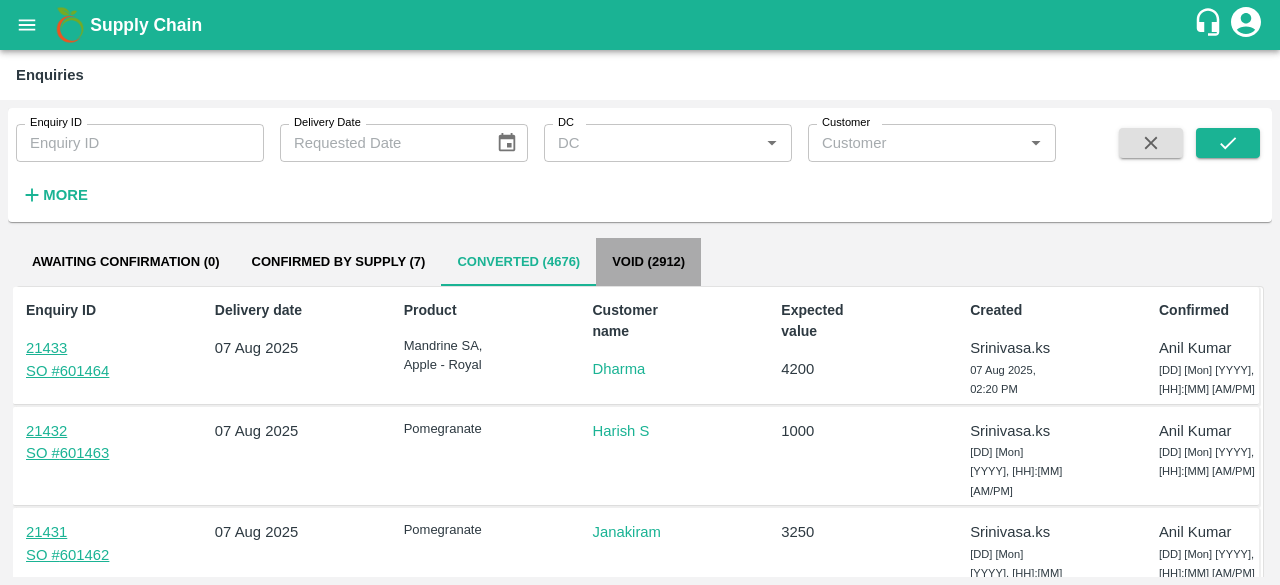 click on "Void (2912)" at bounding box center (648, 262) 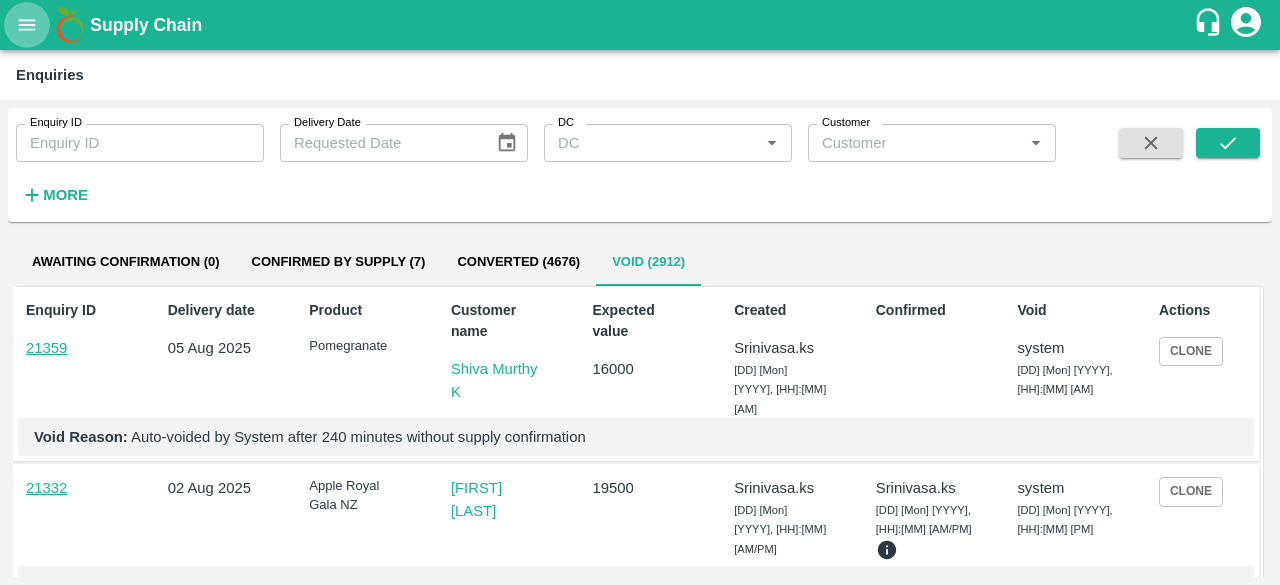 click 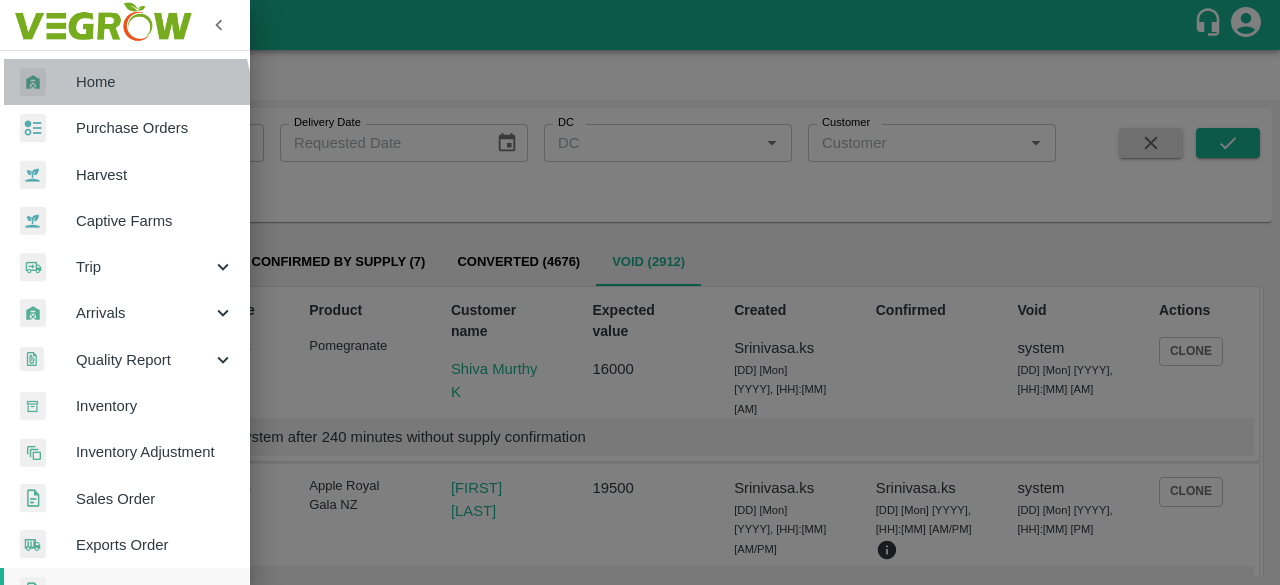 click on "Home" at bounding box center [125, 82] 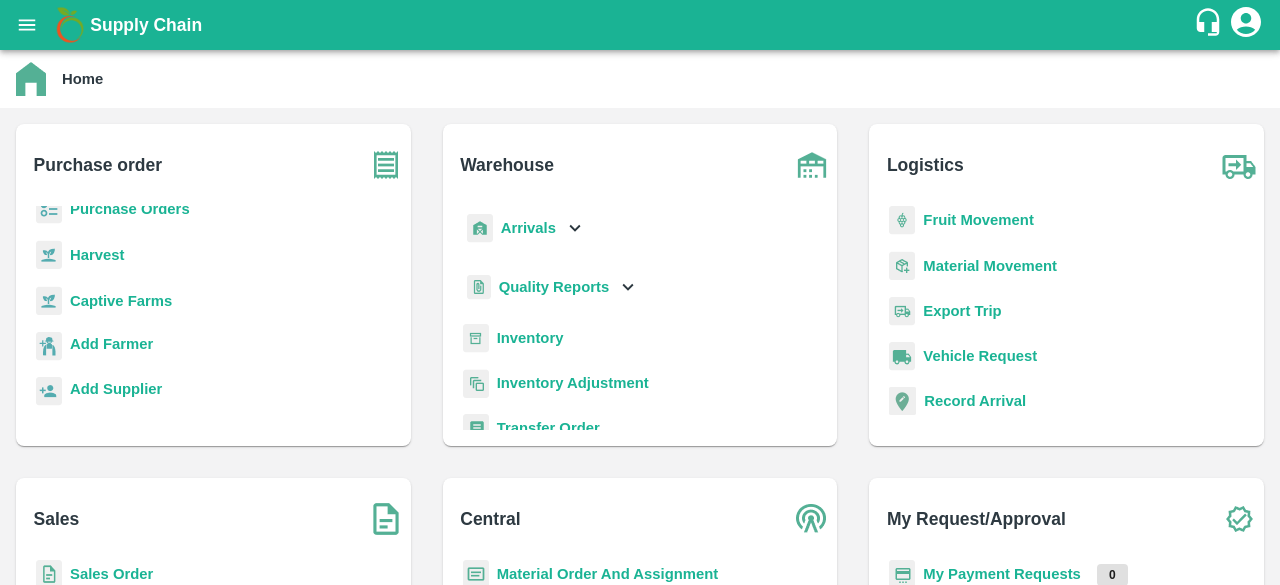 scroll, scrollTop: 2, scrollLeft: 0, axis: vertical 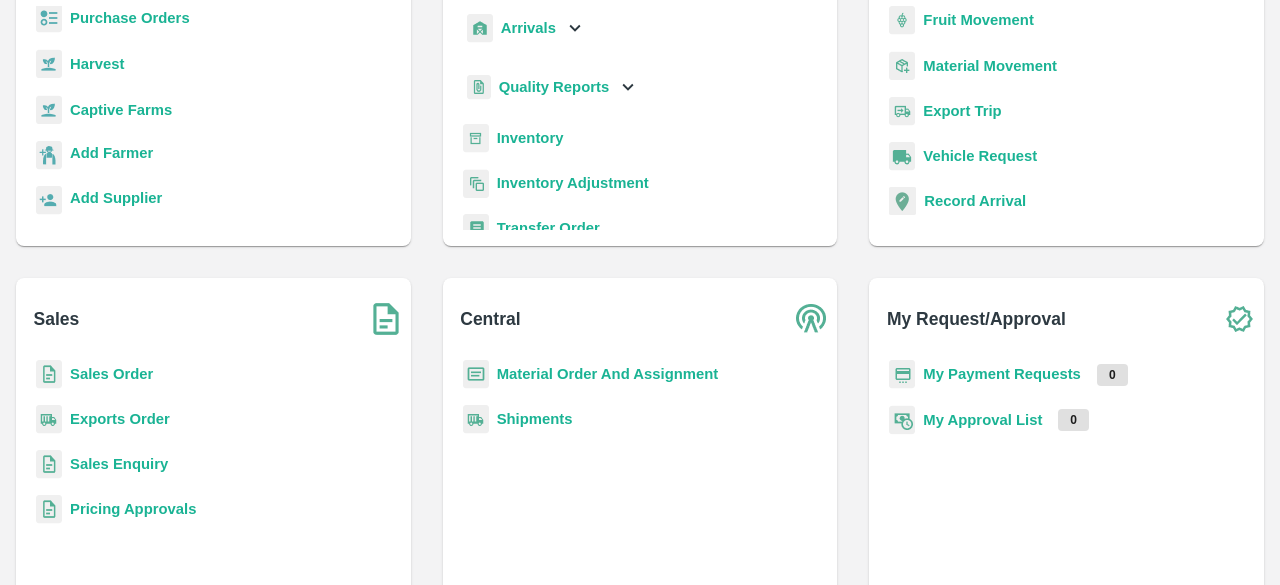 click on "Sales Order" at bounding box center (111, 374) 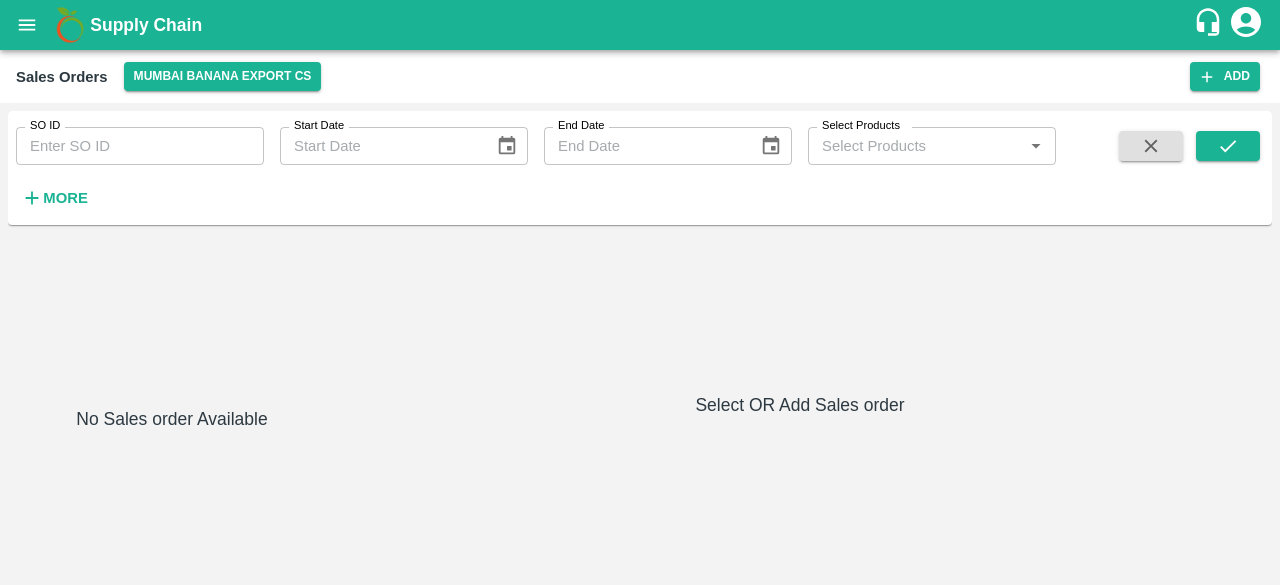 scroll, scrollTop: 0, scrollLeft: 0, axis: both 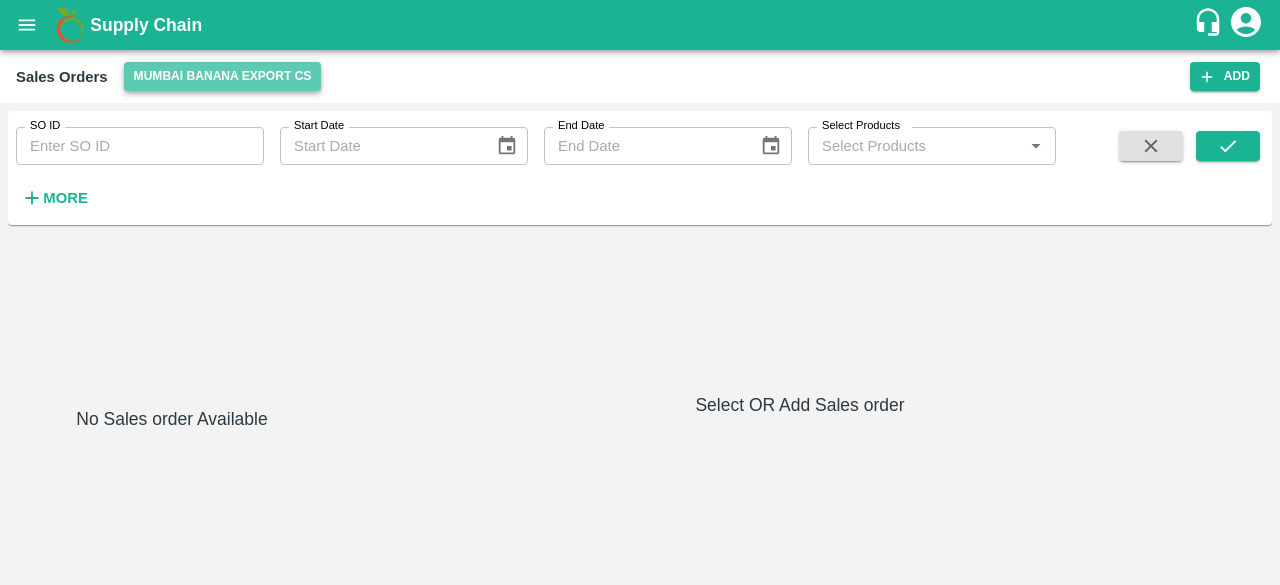 click on "Mumbai Banana Export CS" at bounding box center (223, 76) 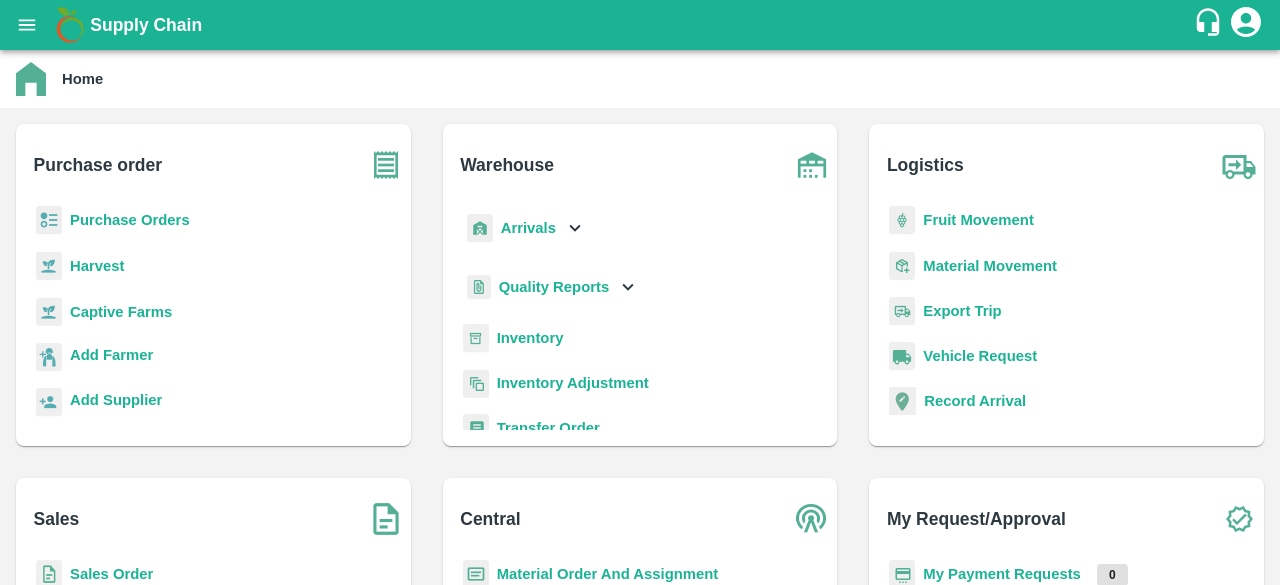 scroll, scrollTop: 11, scrollLeft: 0, axis: vertical 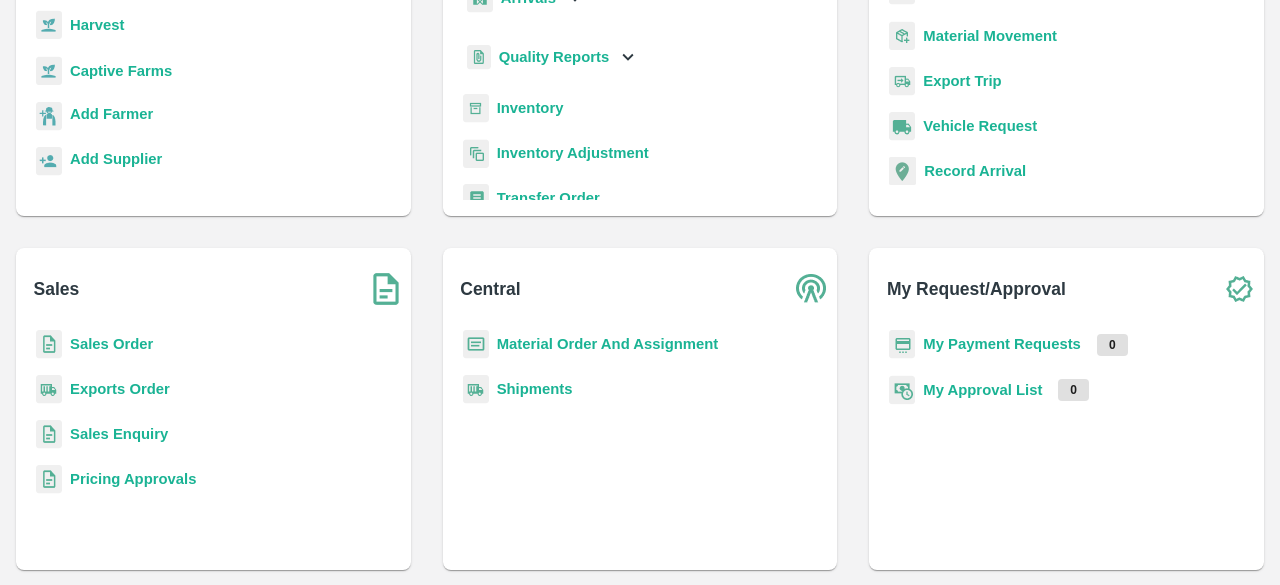 click on "Exports Order" at bounding box center [120, 389] 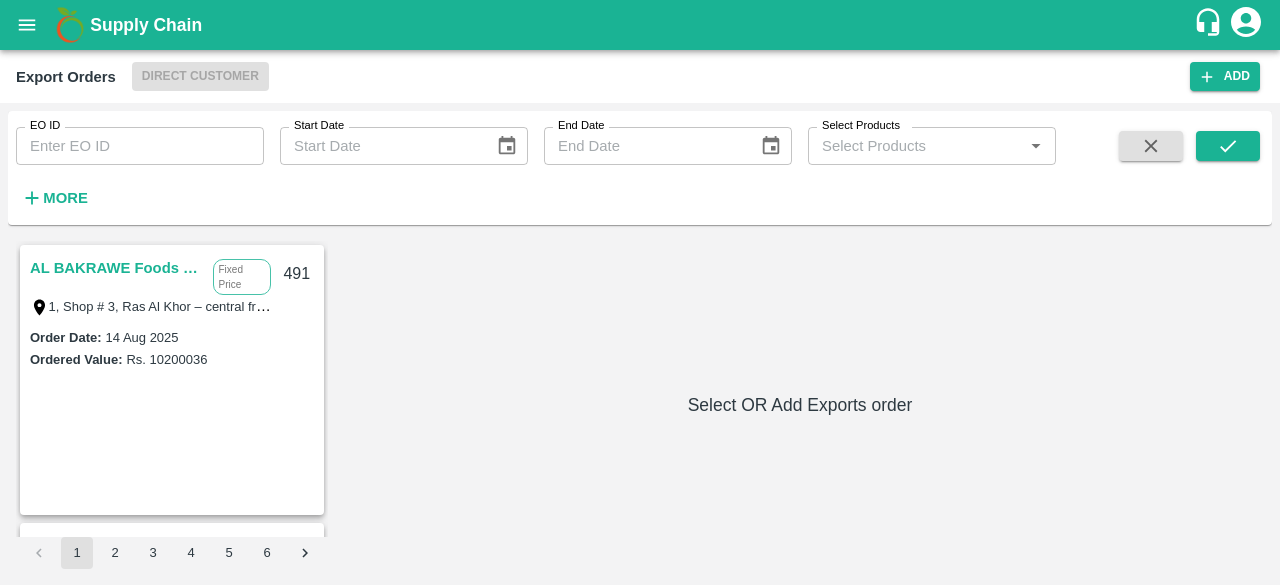 click on "AL BAKRAWE Foods FZE" at bounding box center [116, 268] 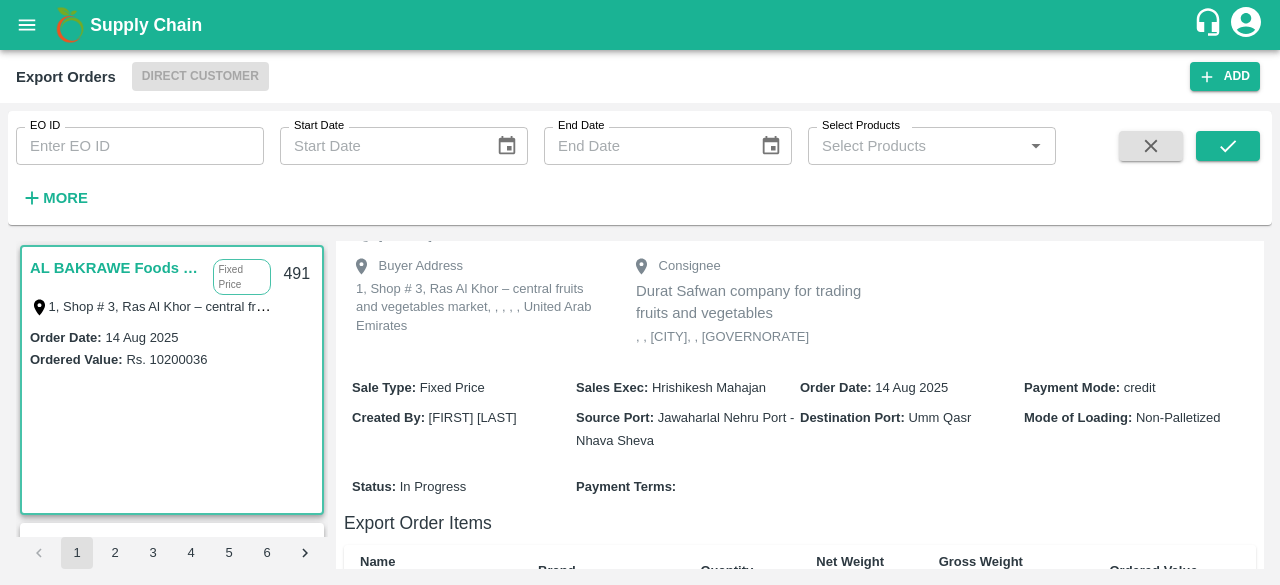 scroll, scrollTop: 126, scrollLeft: 0, axis: vertical 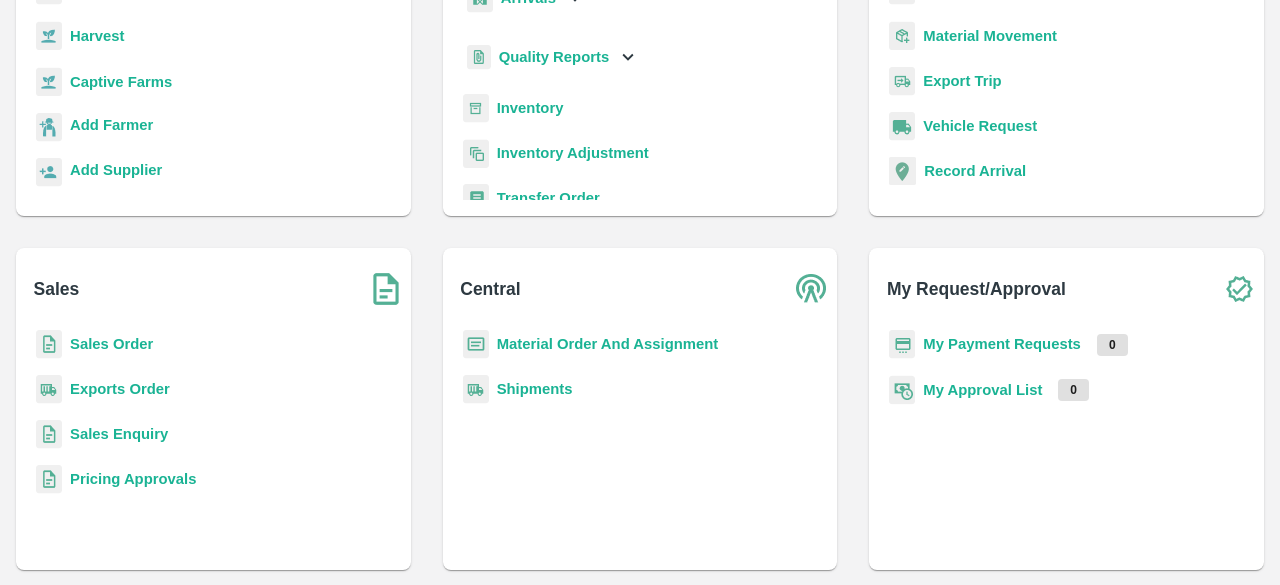 click on "Sales Enquiry" at bounding box center (119, 434) 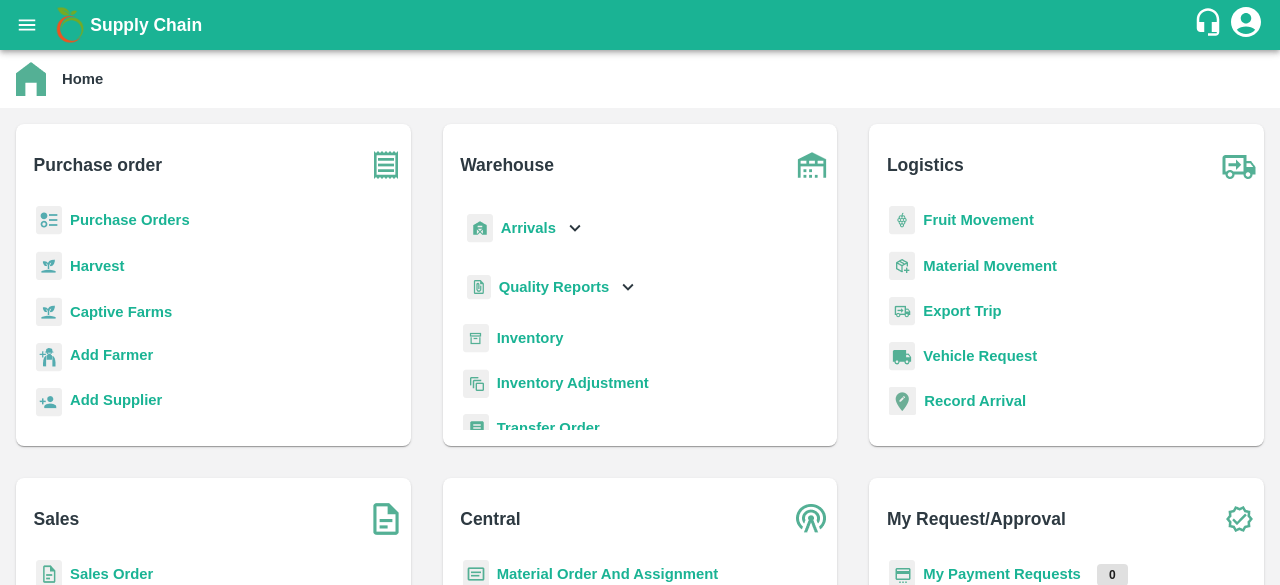 scroll, scrollTop: 230, scrollLeft: 0, axis: vertical 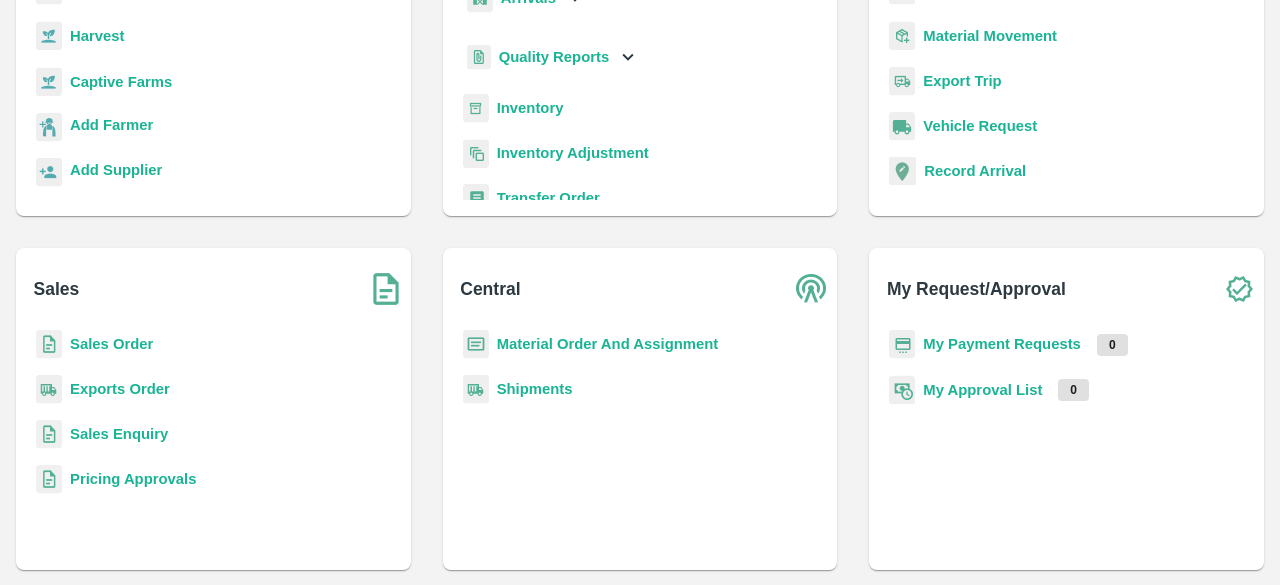 click on "Pricing Approvals" at bounding box center (133, 479) 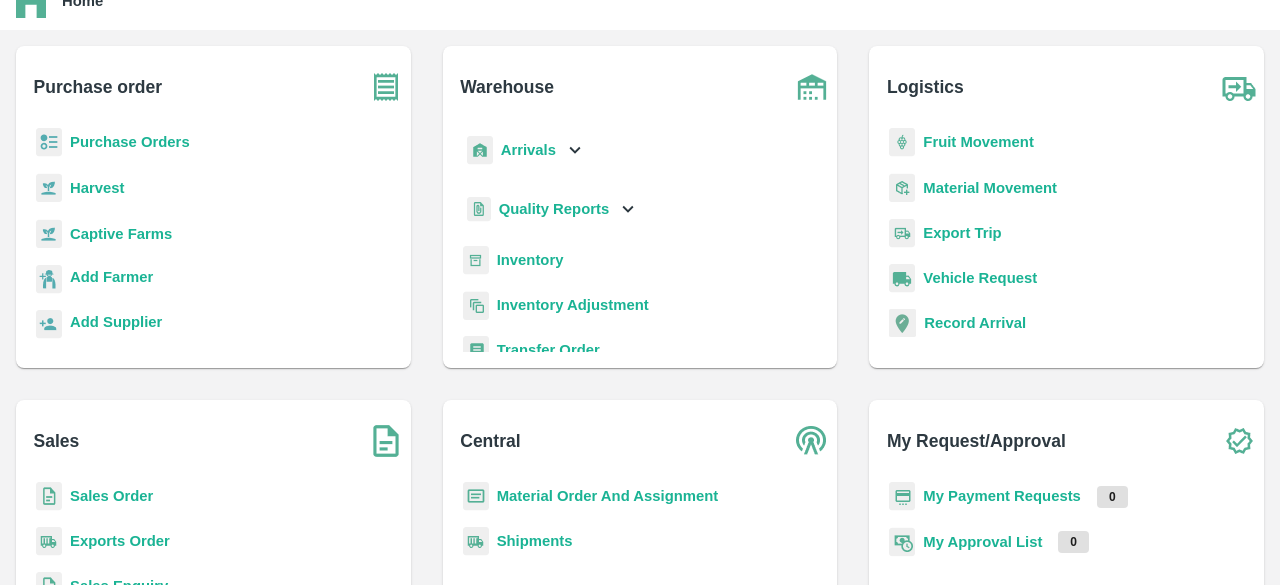 scroll, scrollTop: 79, scrollLeft: 0, axis: vertical 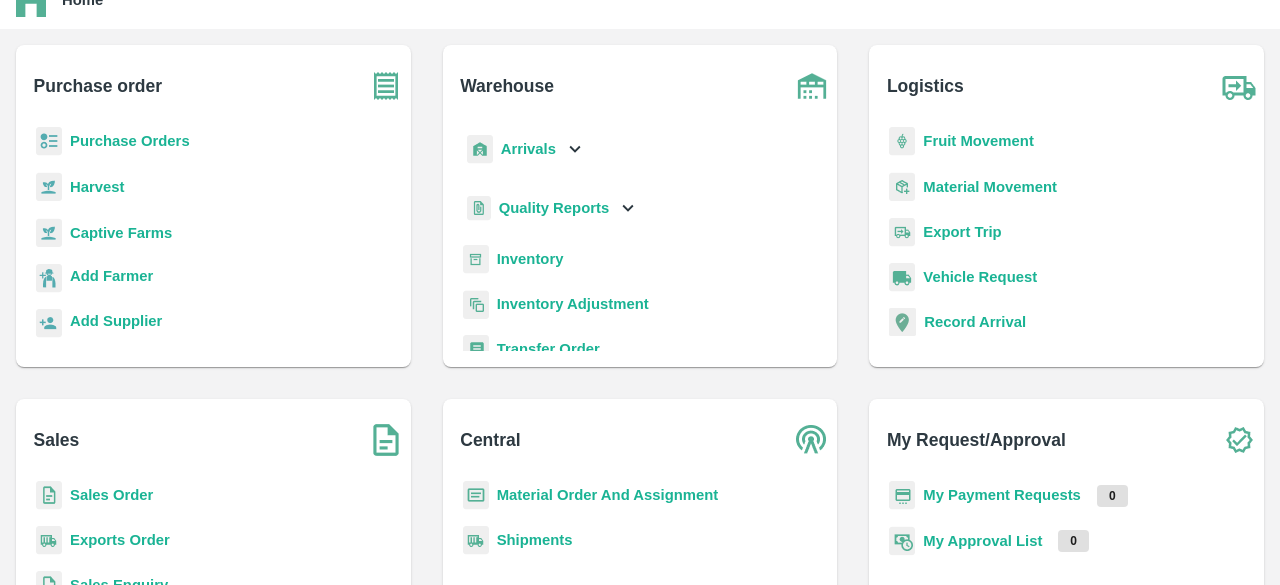 click on "Purchase Orders" at bounding box center (130, 141) 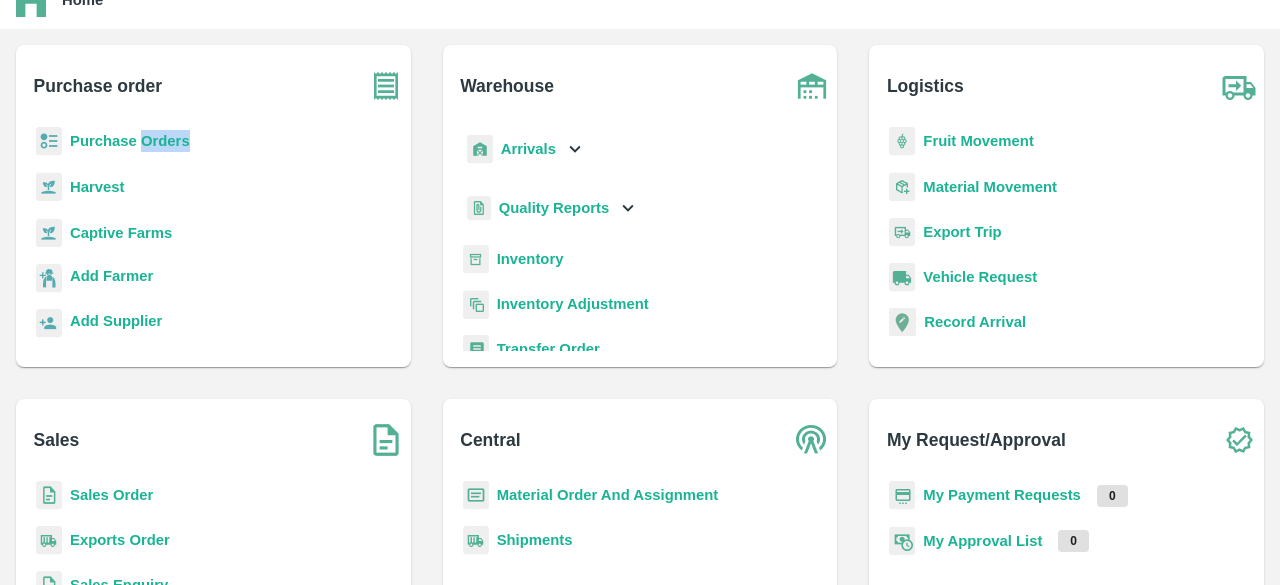 click on "Purchase Orders" at bounding box center (130, 141) 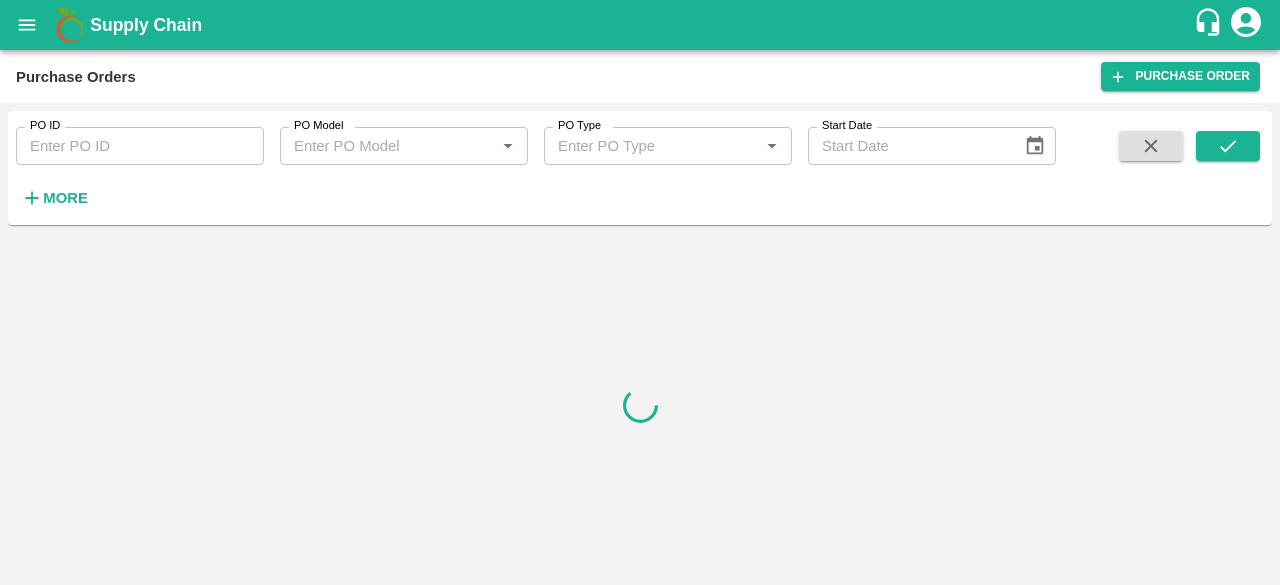 scroll, scrollTop: 0, scrollLeft: 0, axis: both 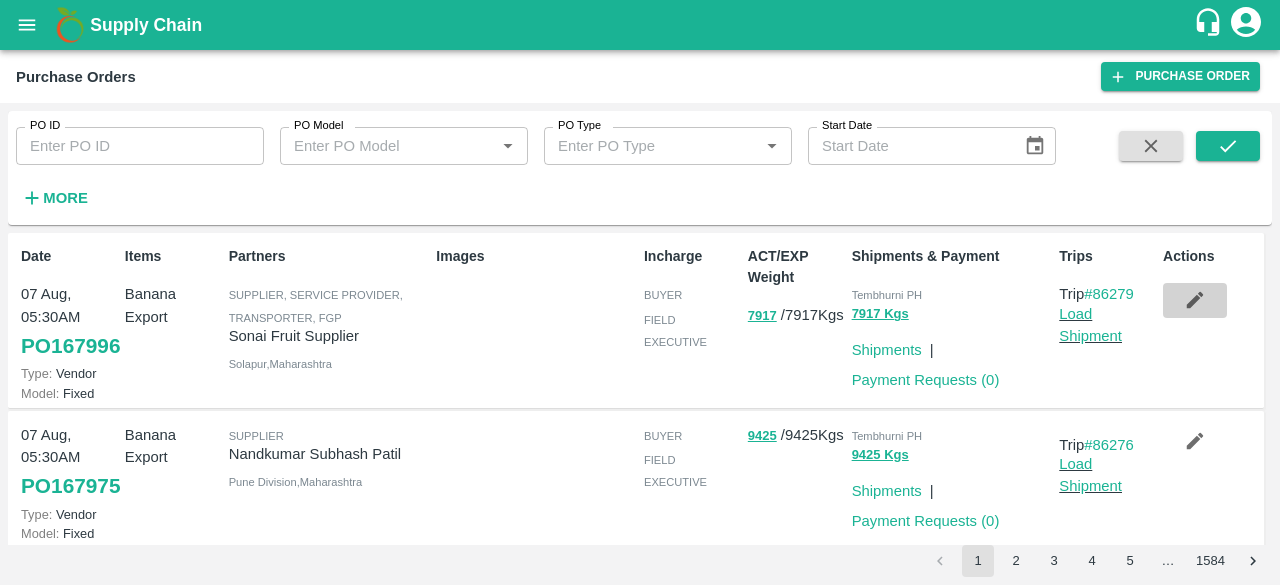click 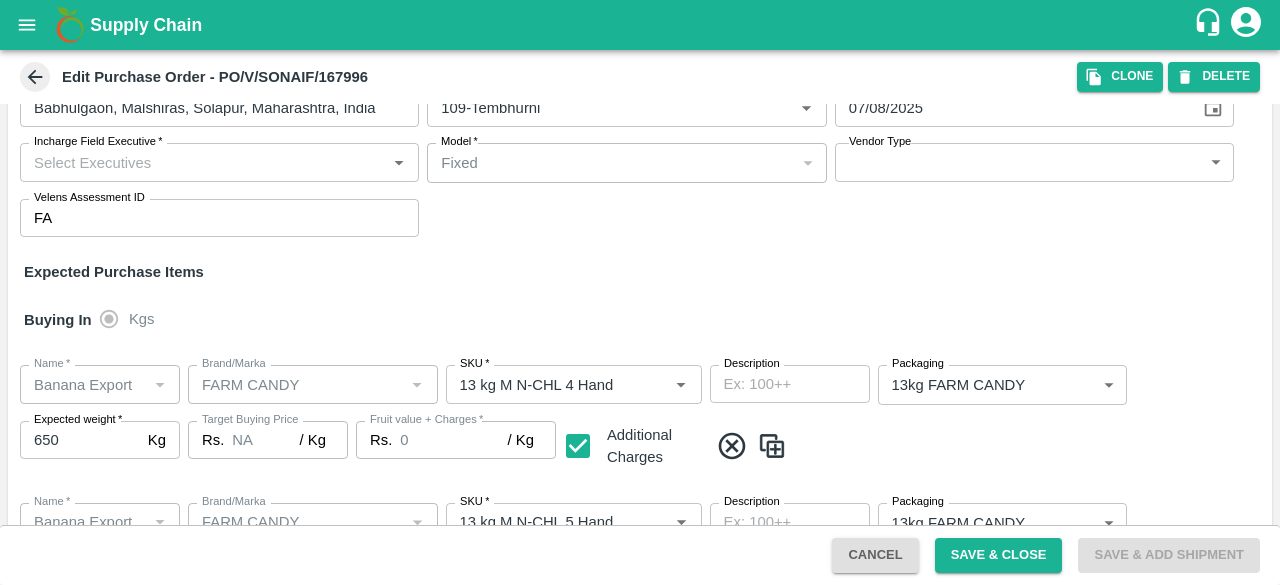 scroll, scrollTop: 148, scrollLeft: 0, axis: vertical 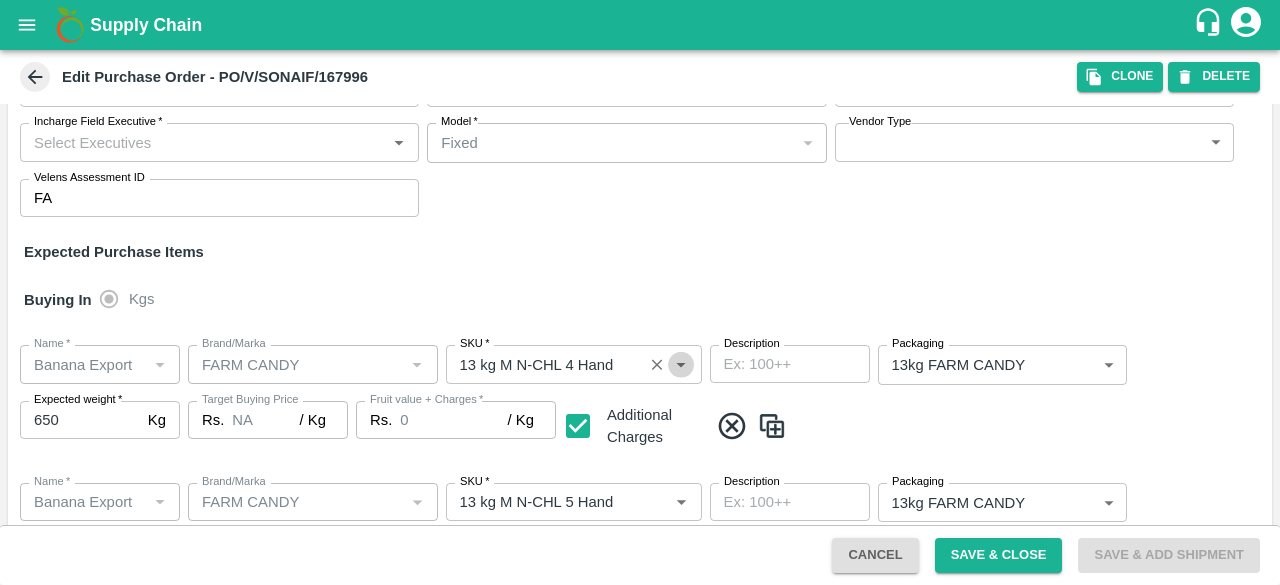 click 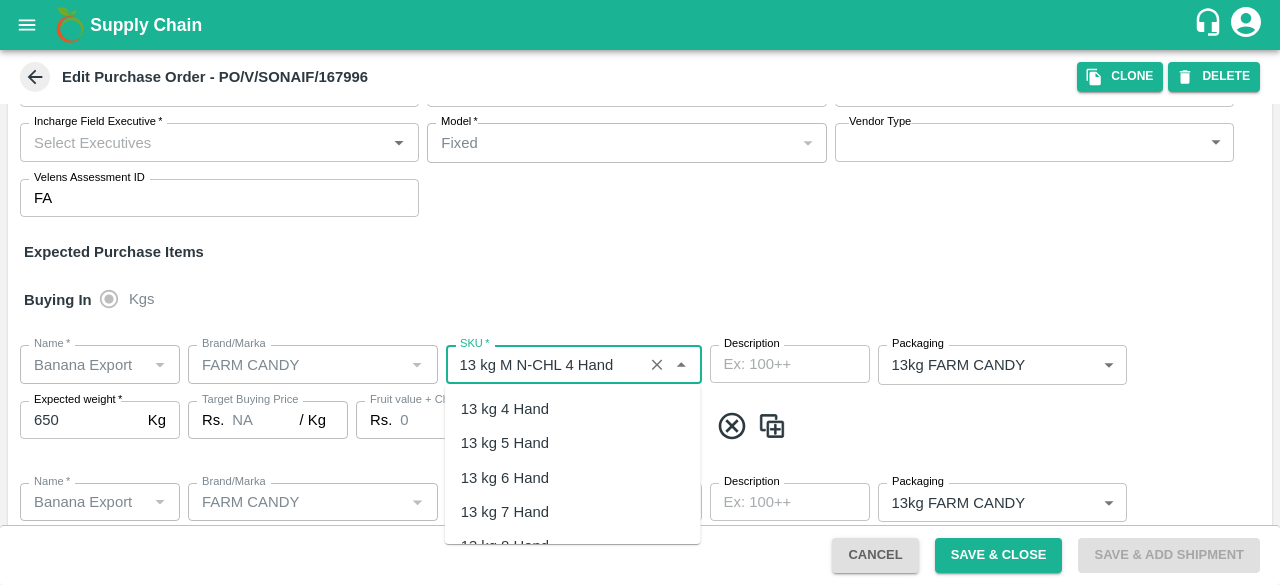 scroll, scrollTop: 979, scrollLeft: 0, axis: vertical 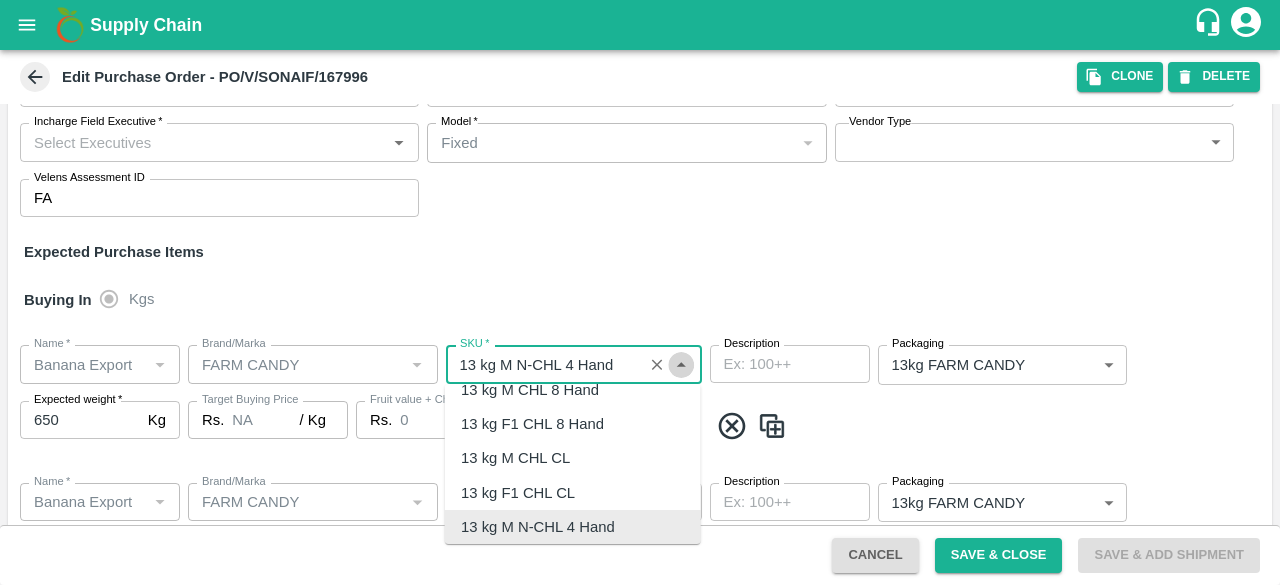 click 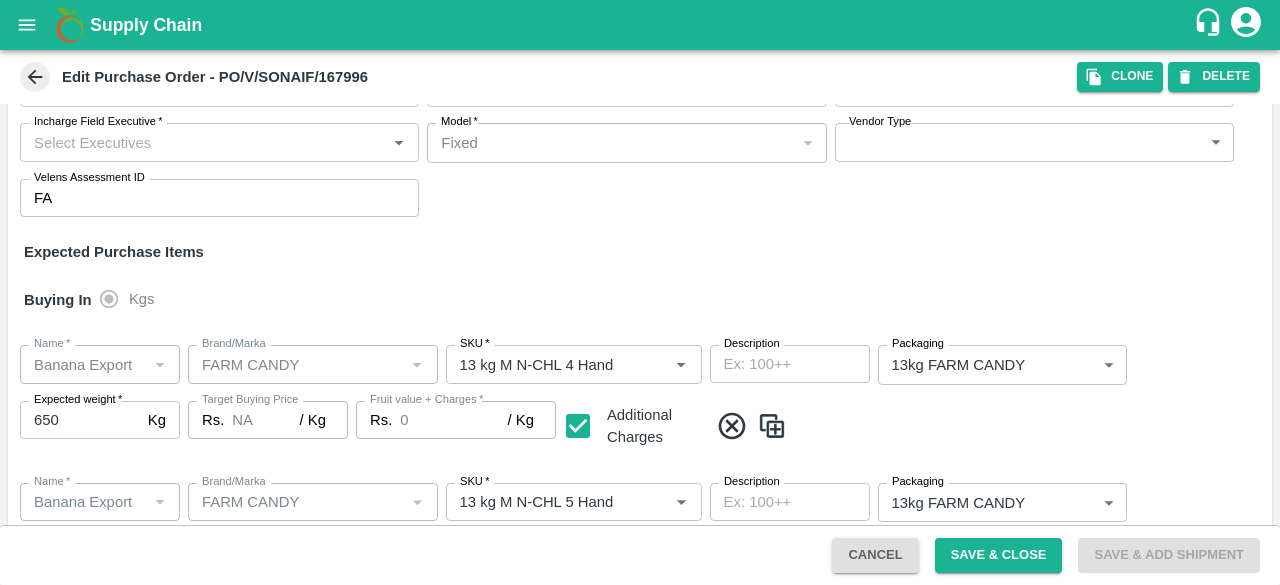 click on "Expected Purchase Items" at bounding box center [640, 252] 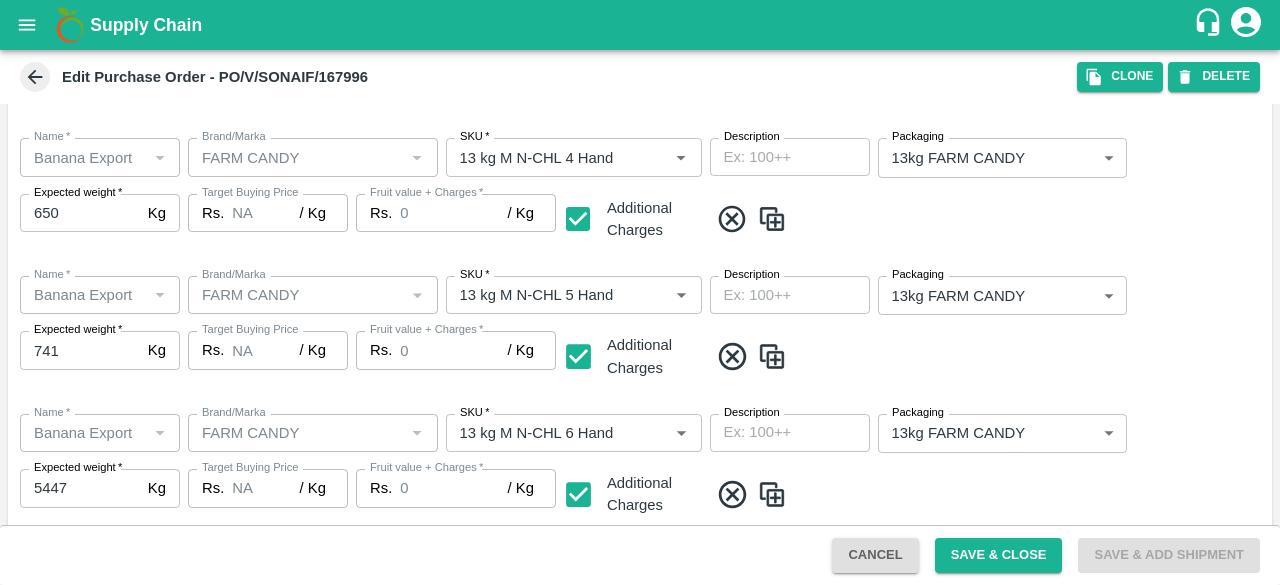 scroll, scrollTop: 367, scrollLeft: 0, axis: vertical 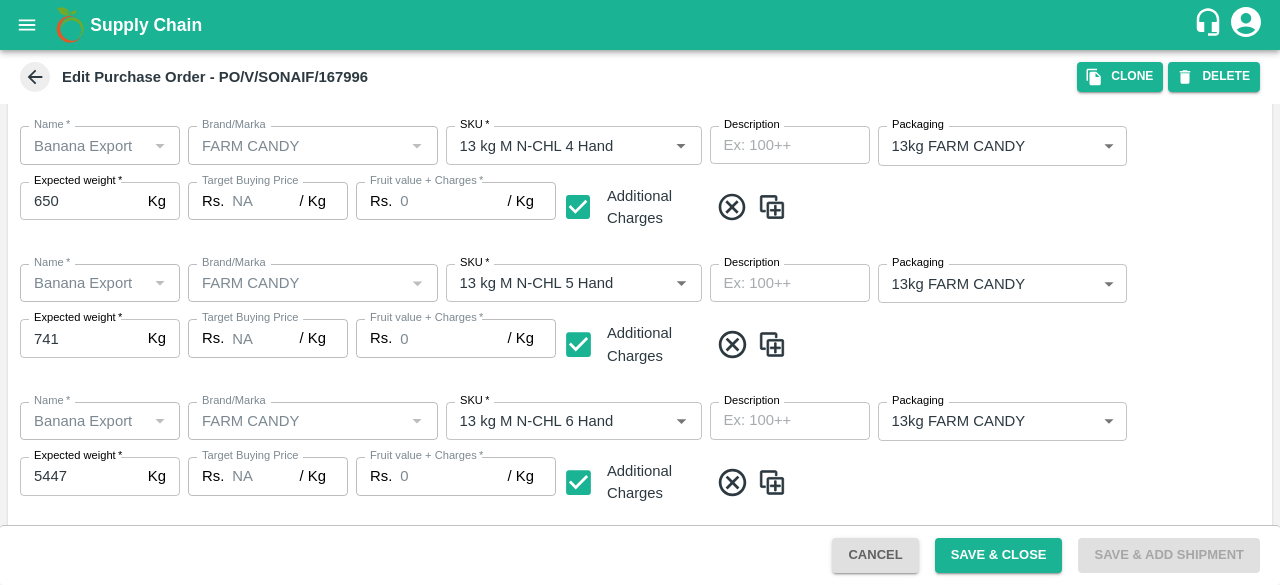 click on "Additional Charges" at bounding box center [655, 344] 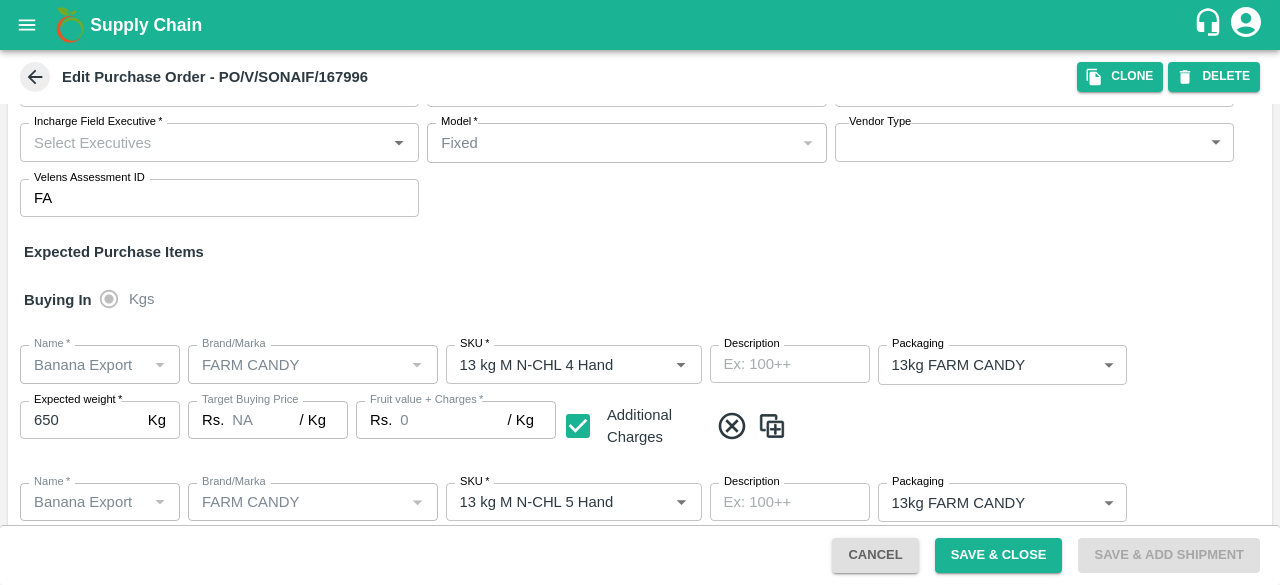 scroll, scrollTop: 0, scrollLeft: 0, axis: both 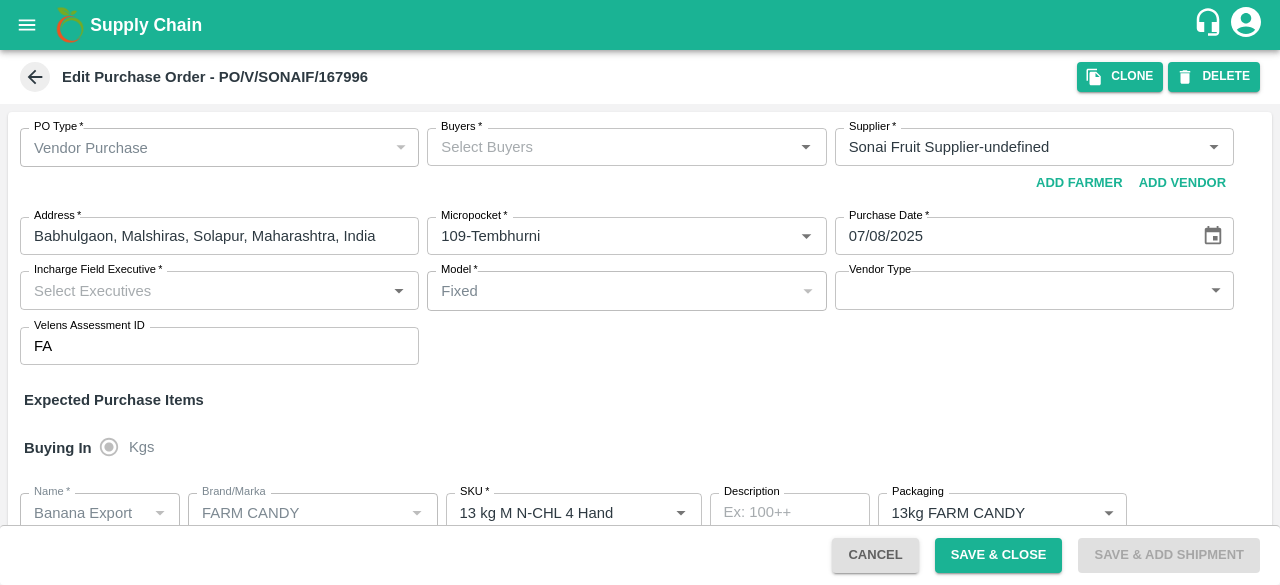click 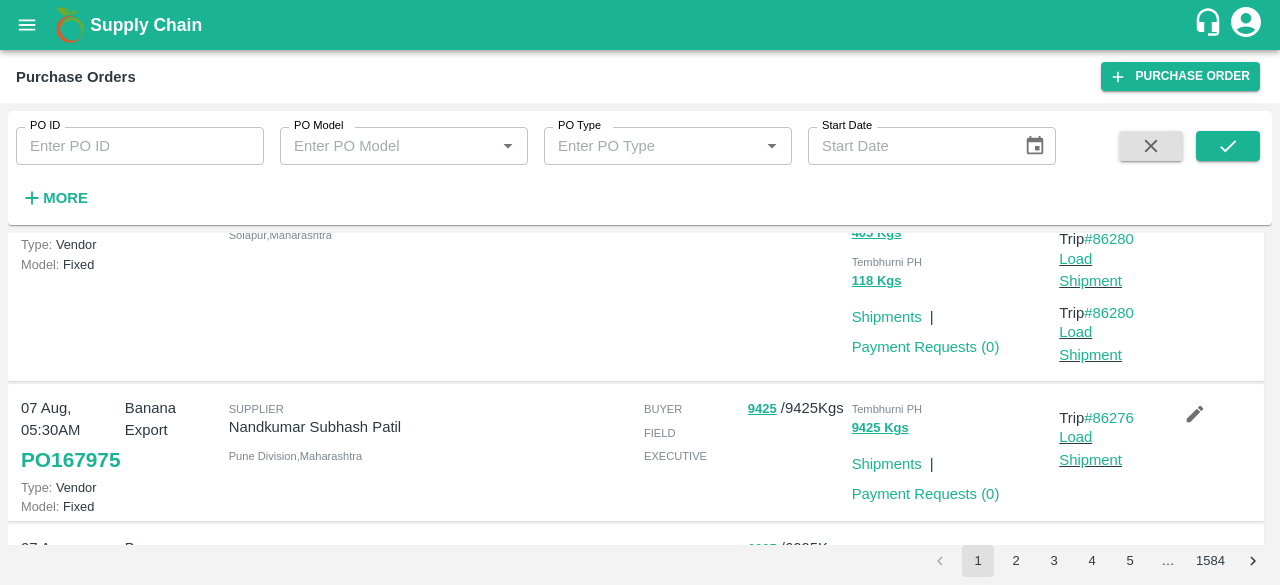 scroll, scrollTop: 131, scrollLeft: 0, axis: vertical 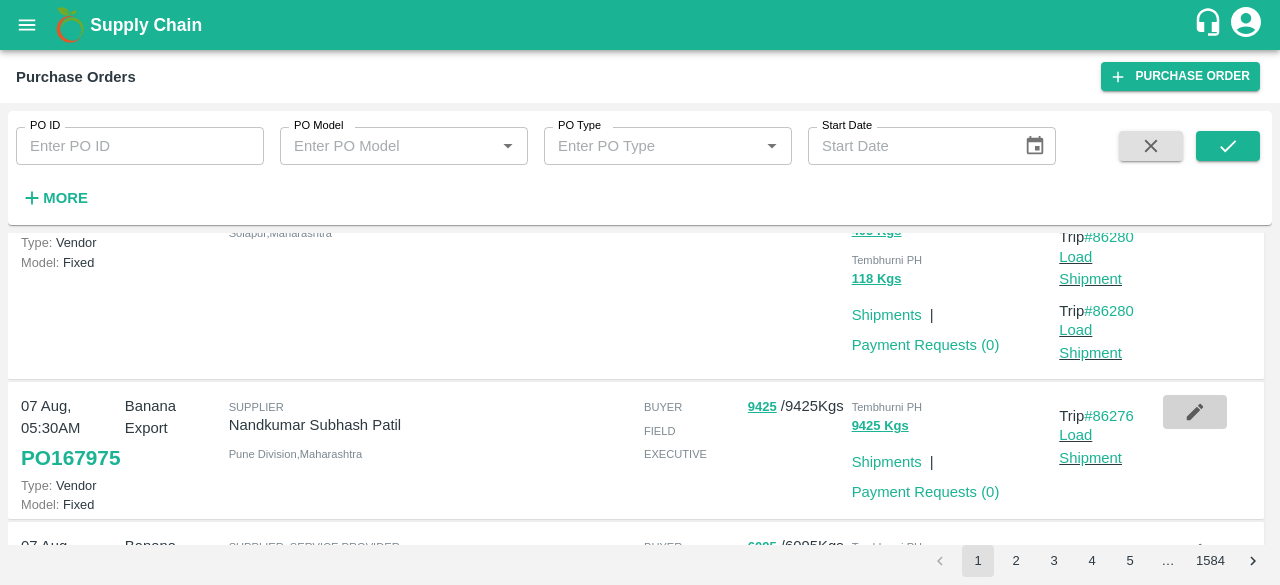 click at bounding box center (1195, 412) 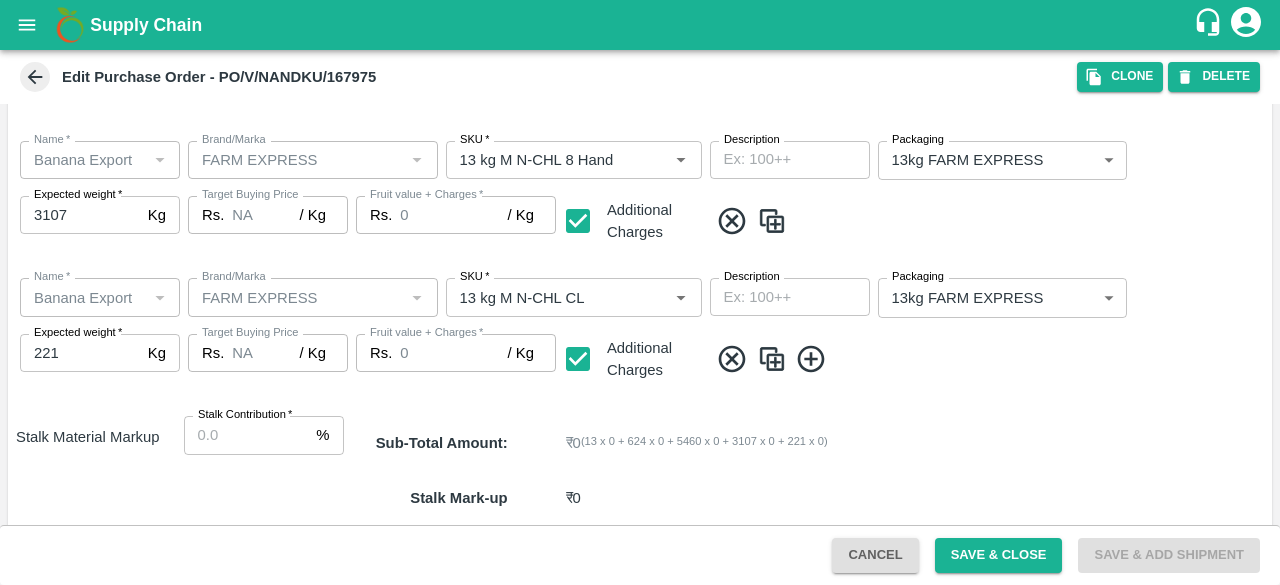 scroll, scrollTop: 766, scrollLeft: 0, axis: vertical 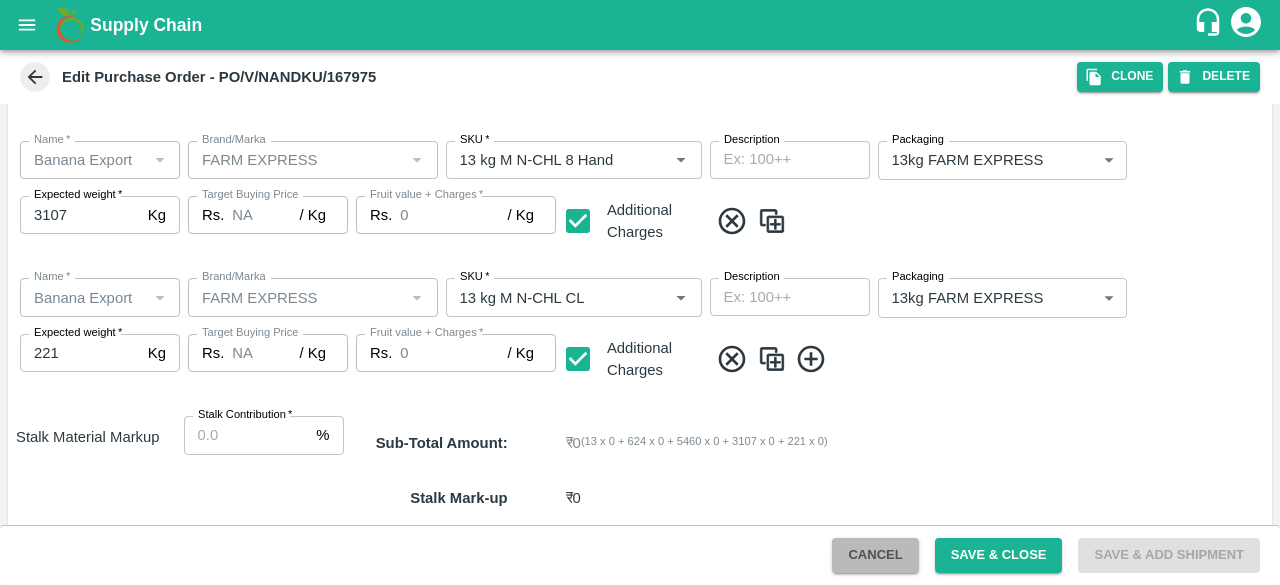 click on "Cancel" at bounding box center [875, 555] 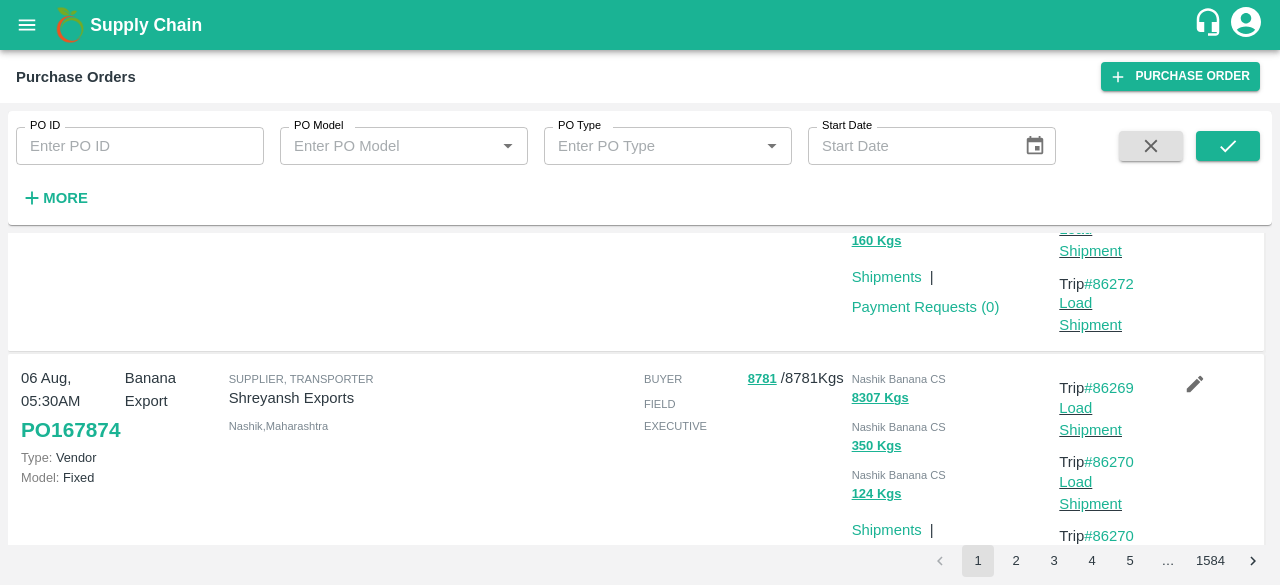 scroll, scrollTop: 811, scrollLeft: 0, axis: vertical 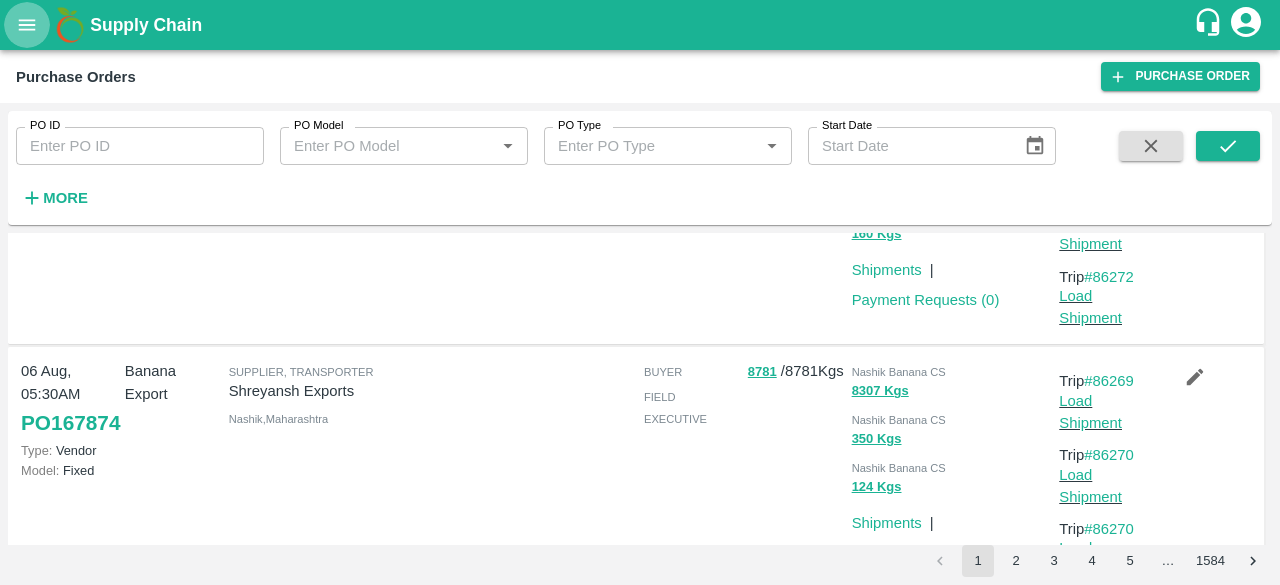click at bounding box center [27, 25] 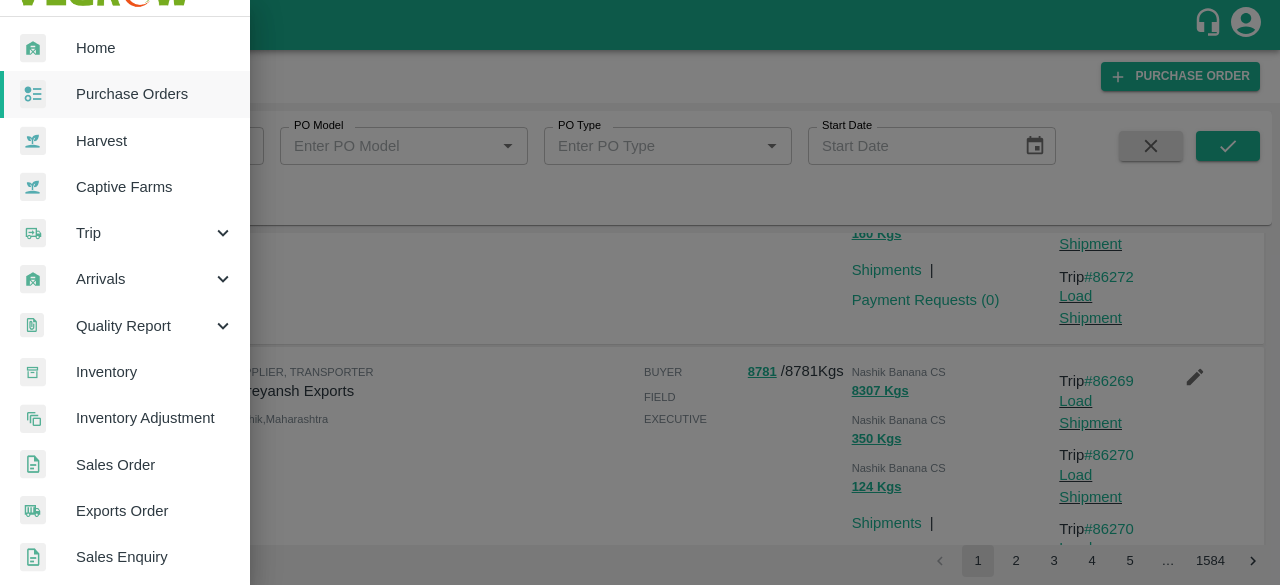 scroll, scrollTop: 44, scrollLeft: 0, axis: vertical 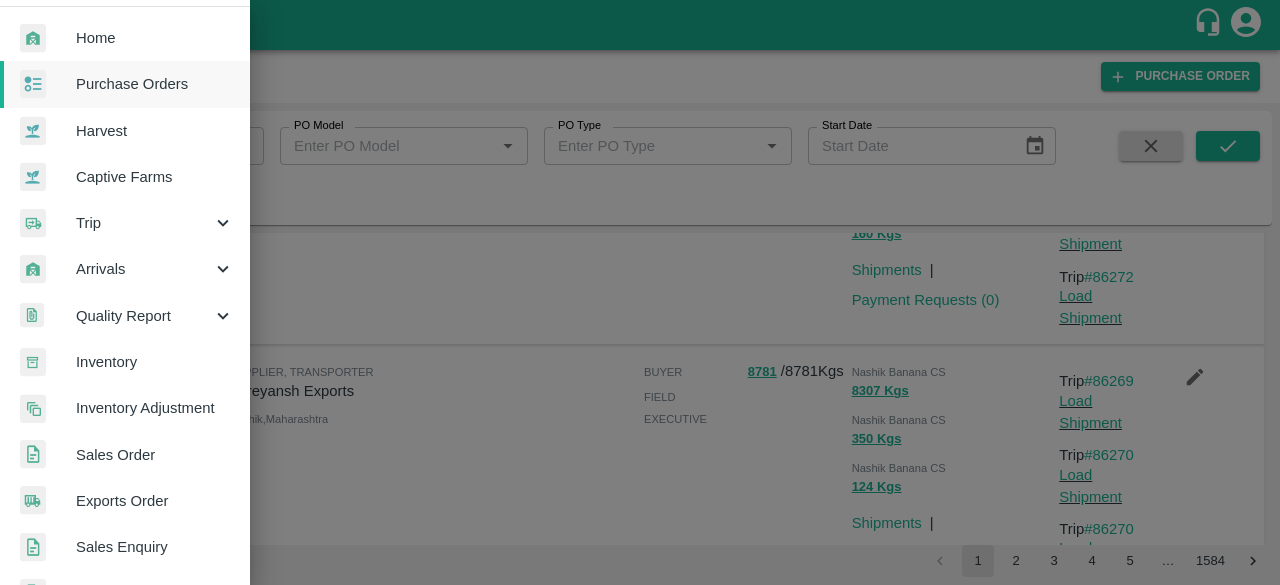 click on "Trip" at bounding box center (144, 223) 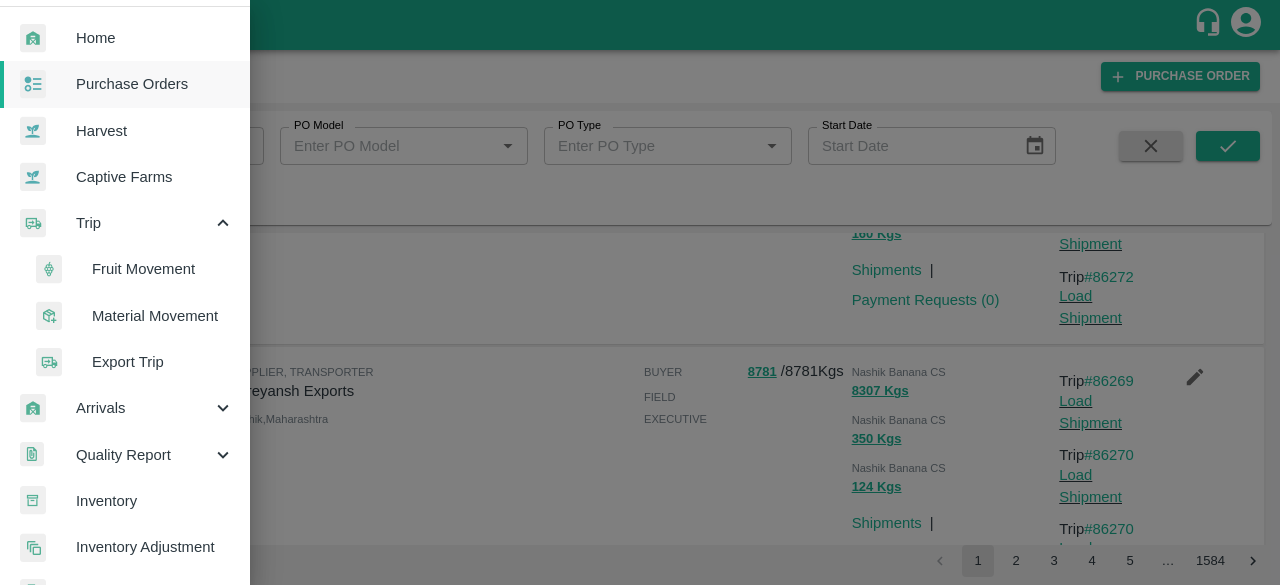click on "Export Trip" at bounding box center [163, 362] 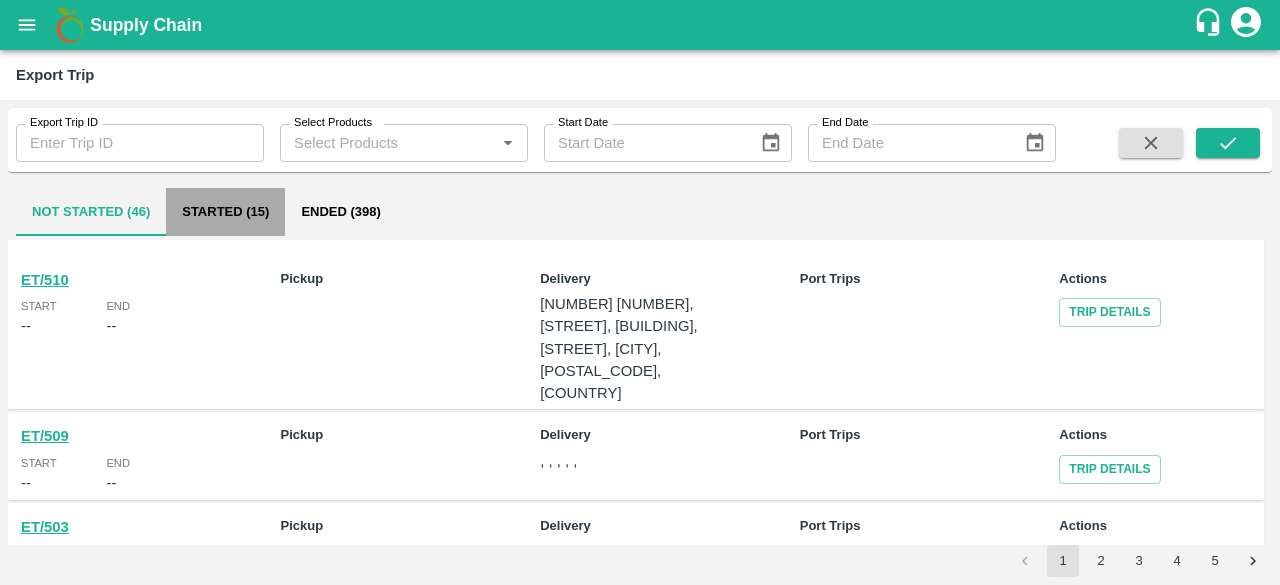 click on "Started (15)" at bounding box center [225, 212] 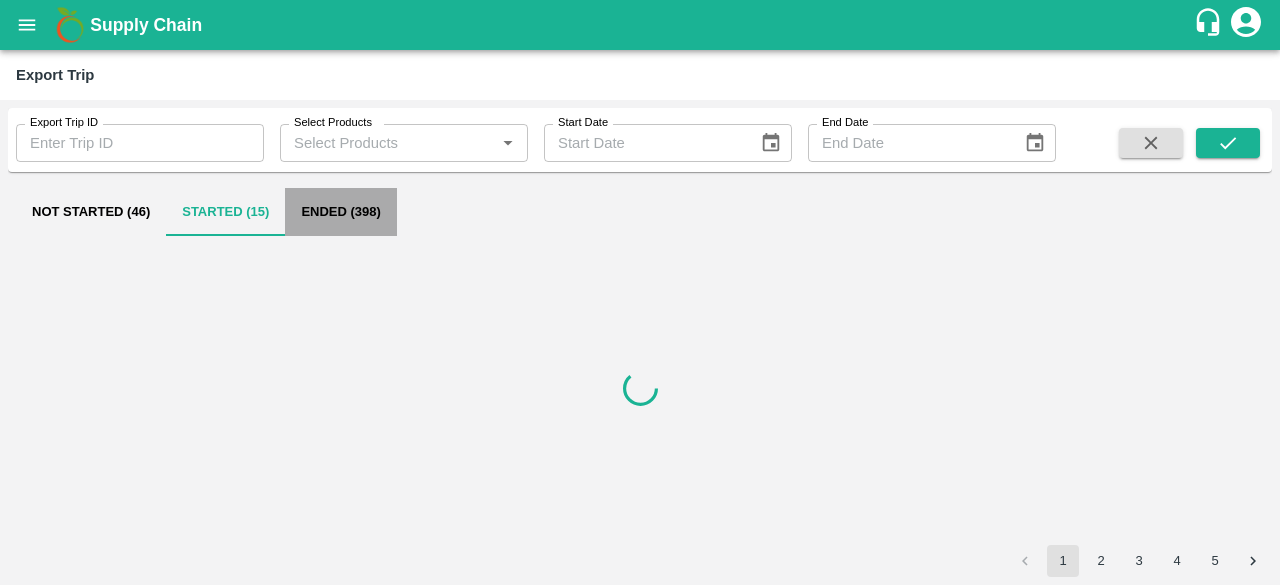 click on "Ended (398)" at bounding box center (340, 212) 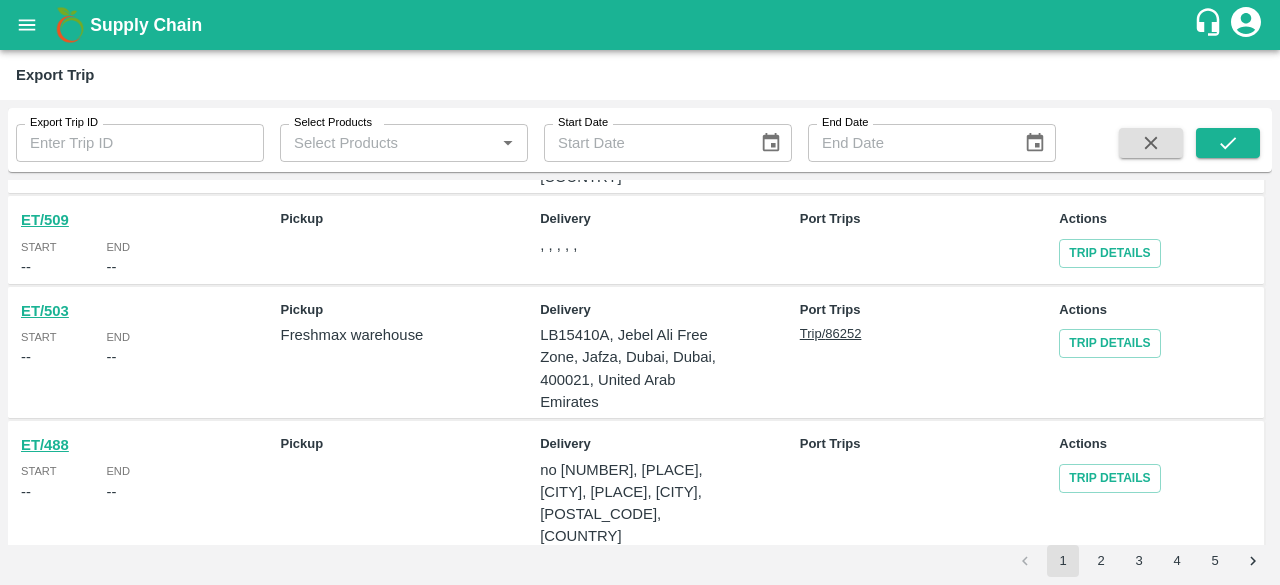 scroll, scrollTop: 215, scrollLeft: 0, axis: vertical 